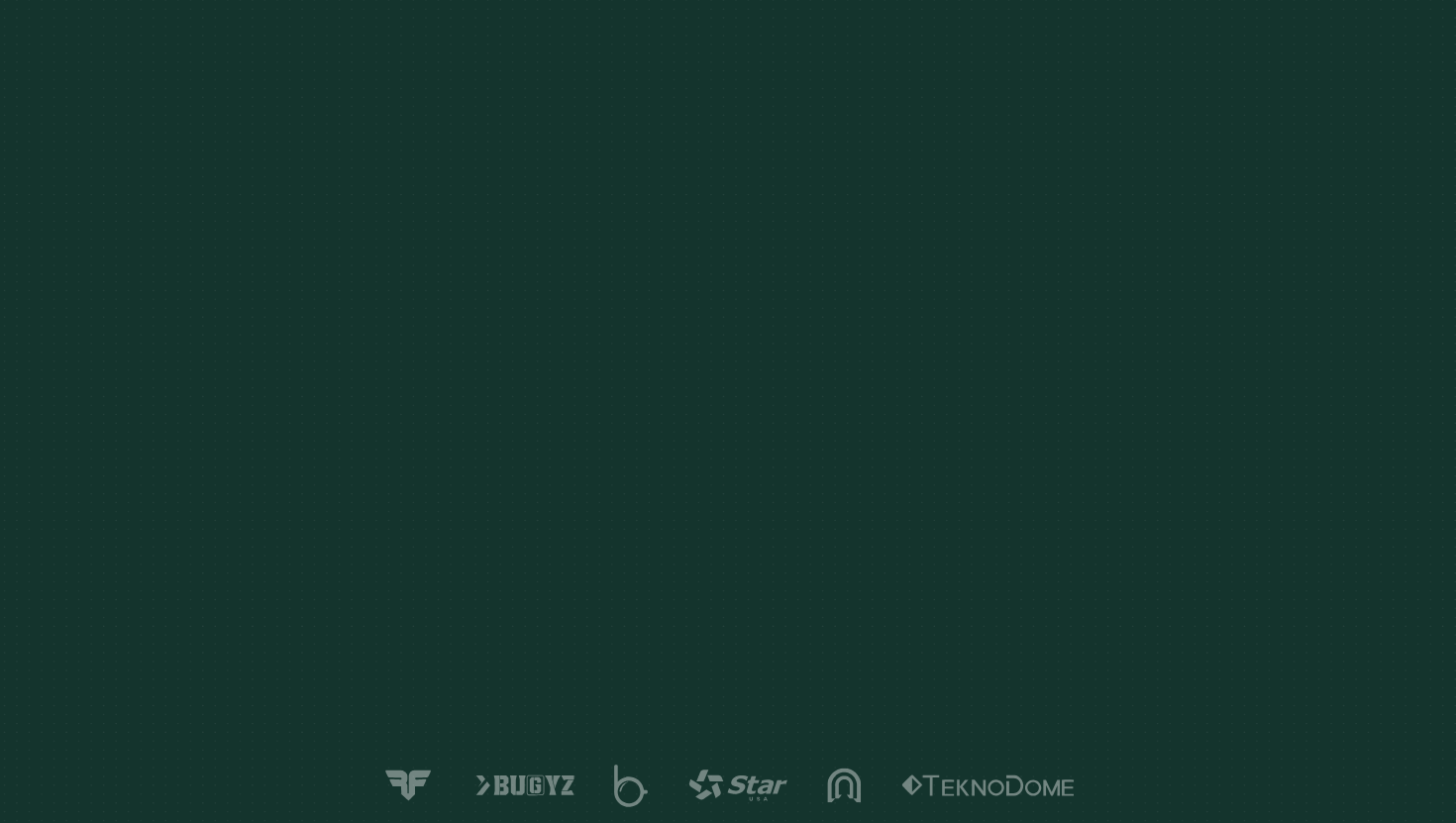 scroll, scrollTop: 0, scrollLeft: 0, axis: both 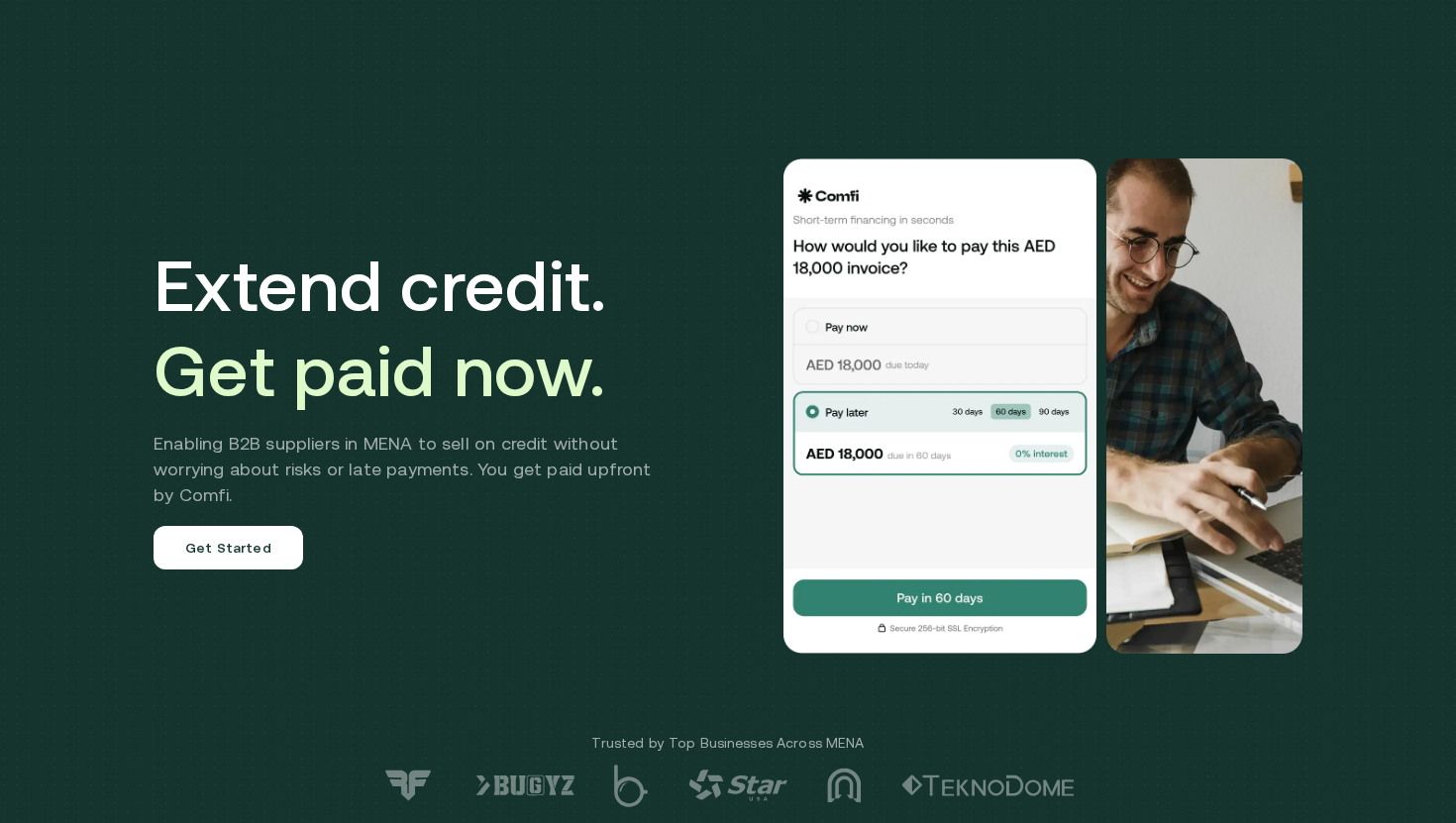 click on "Get Started" at bounding box center [1229, 35] 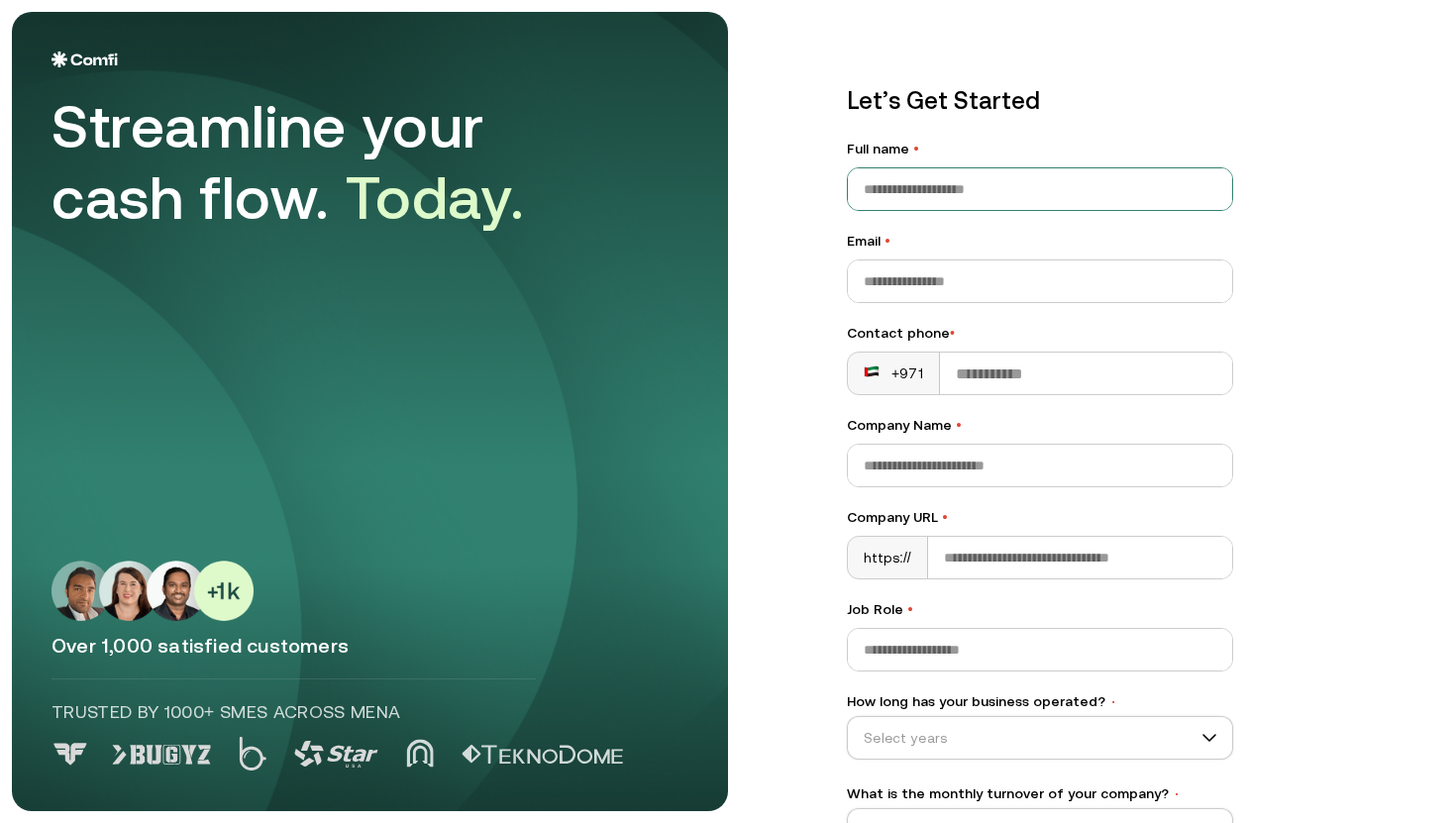 click on "Full name • [NAME]" at bounding box center [1040, 189] 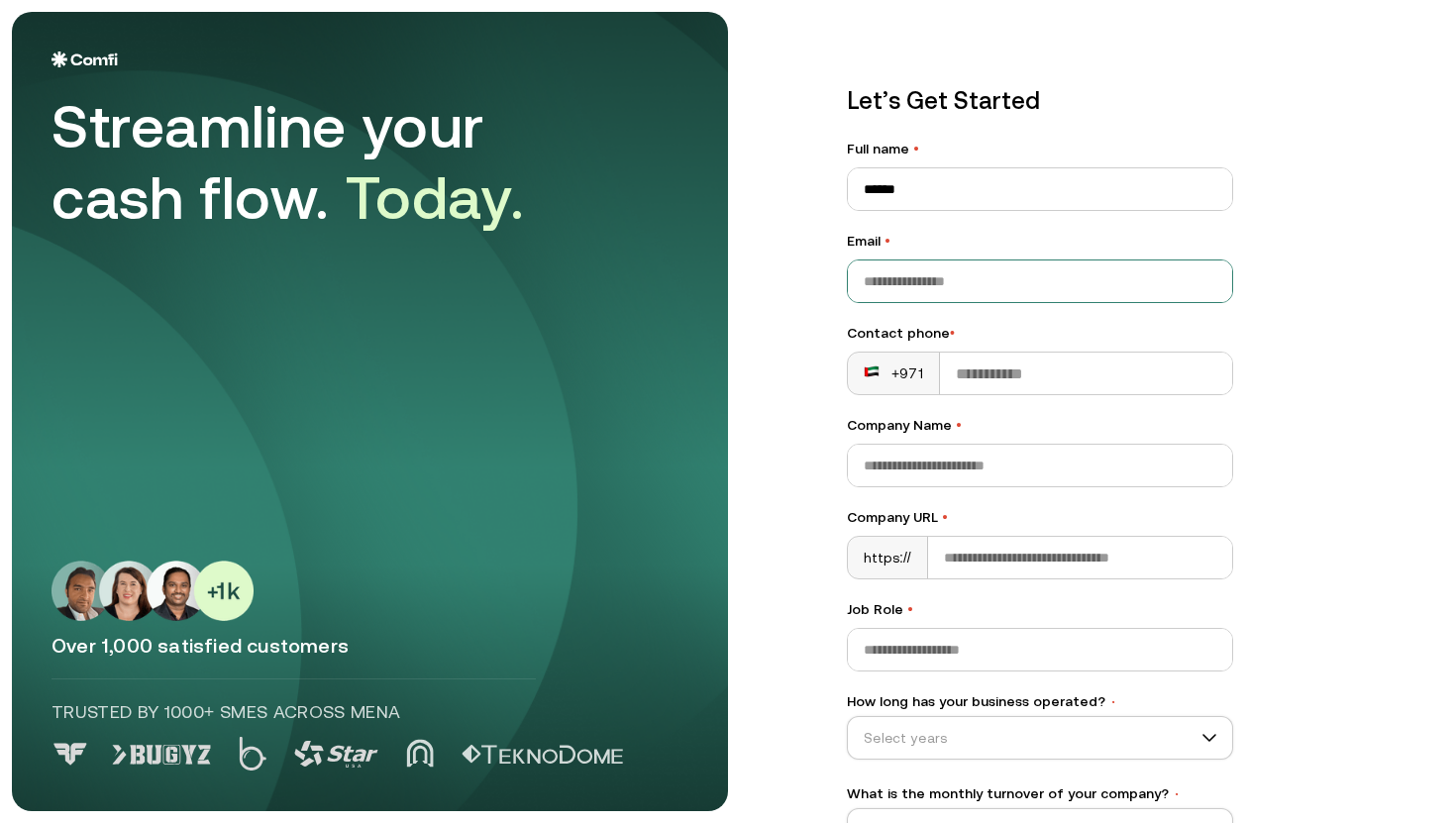 click on "Email •" at bounding box center (1040, 281) 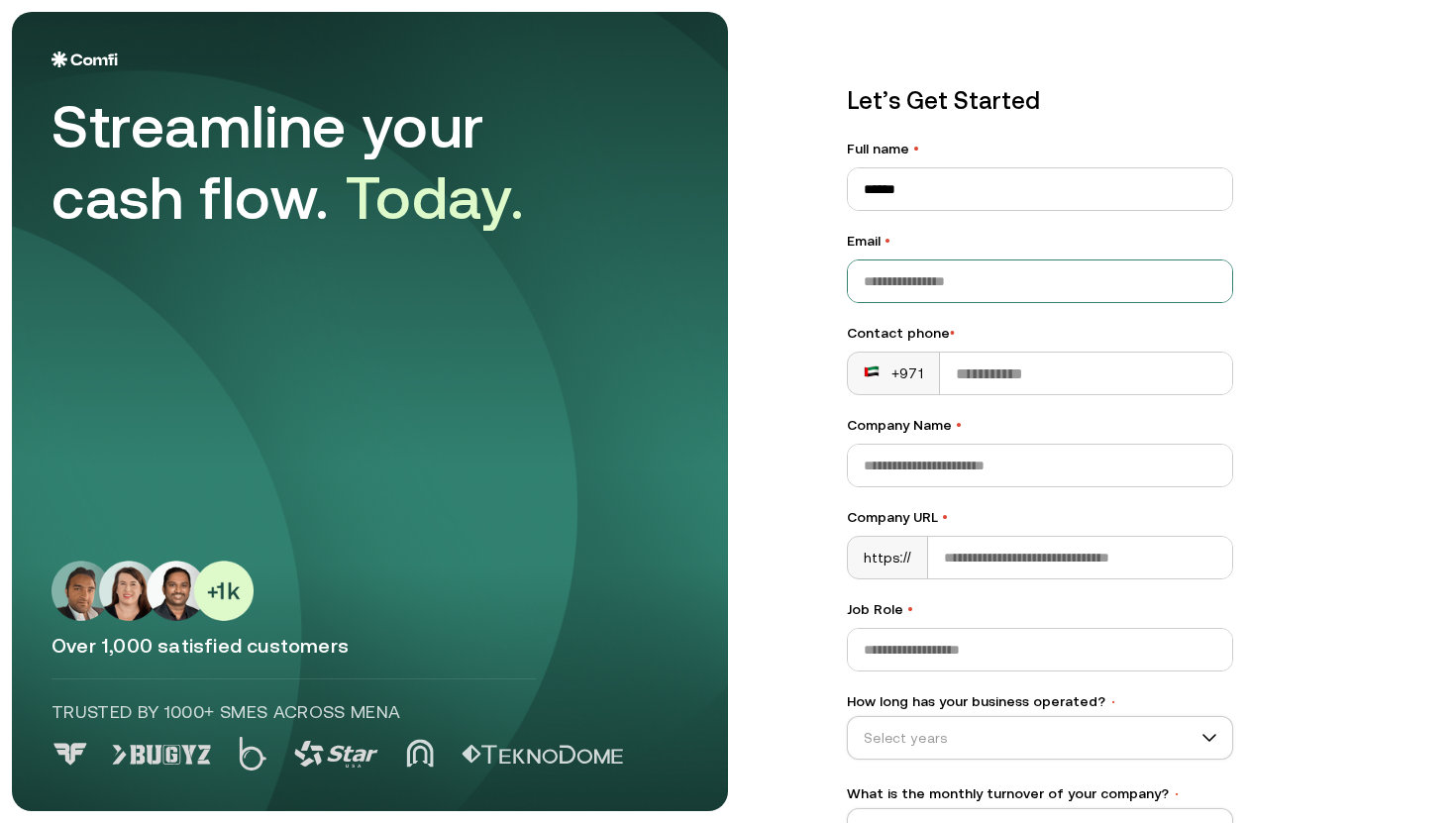 scroll, scrollTop: 0, scrollLeft: 0, axis: both 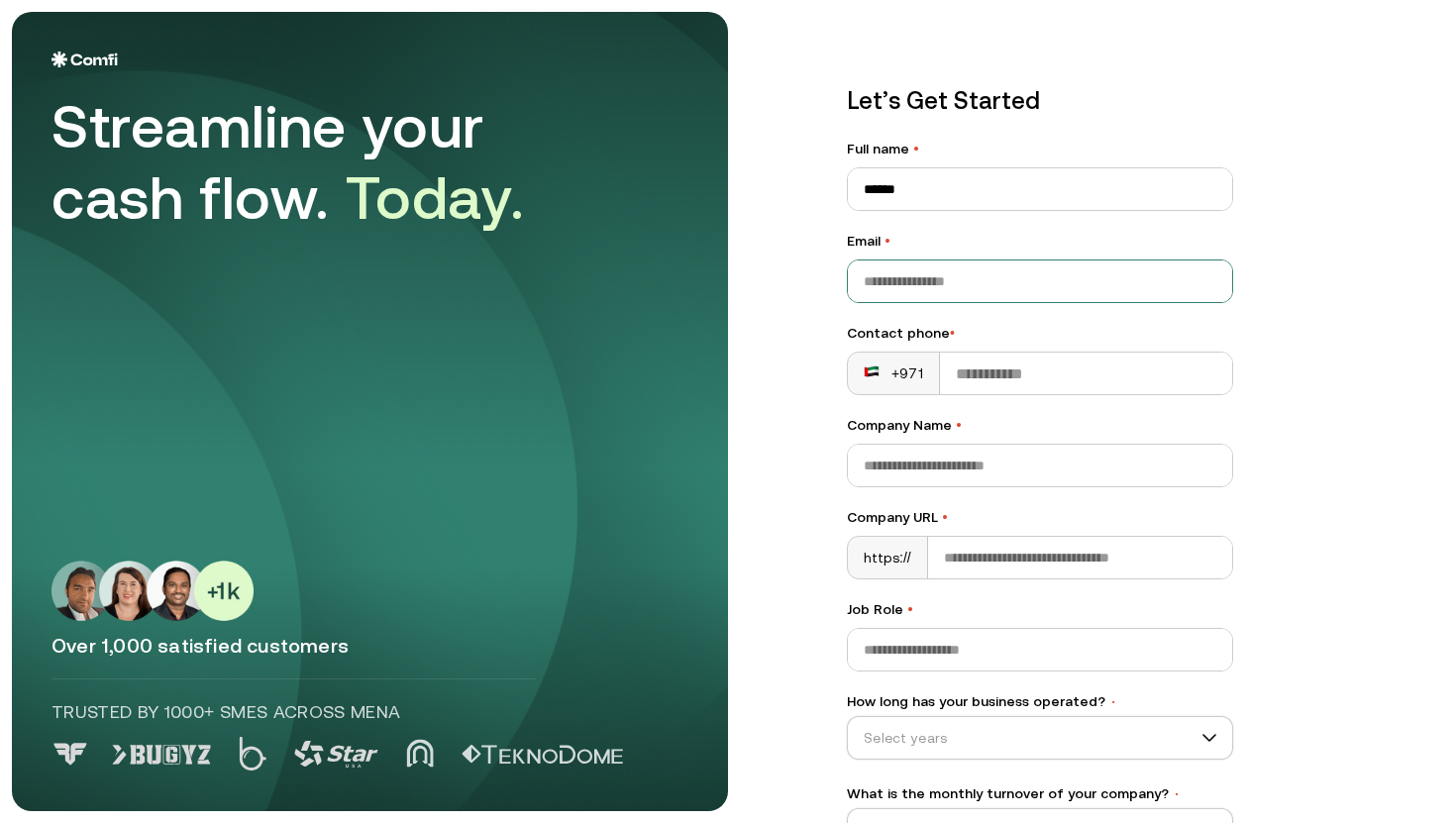 type on "**********" 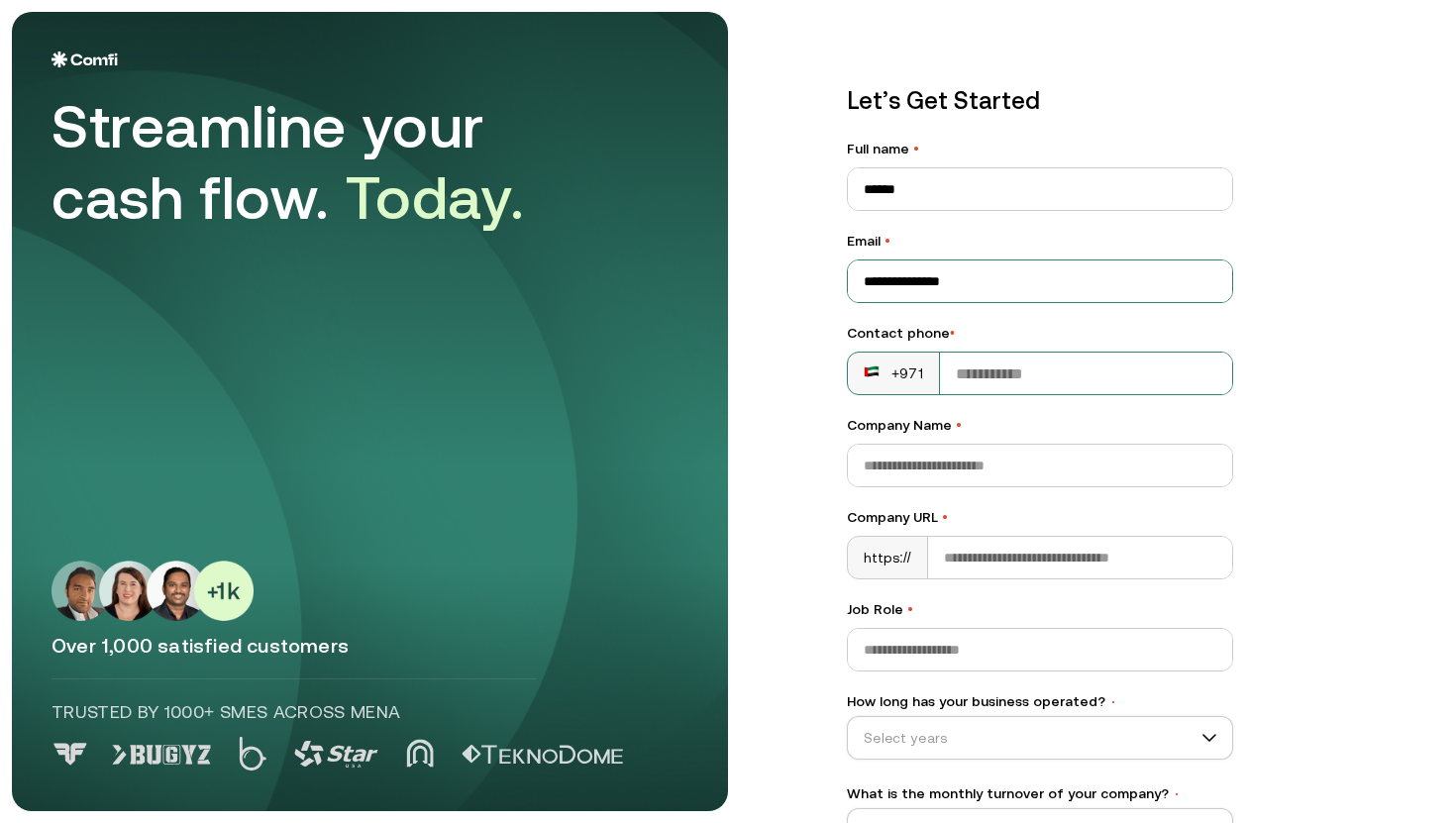 click on "Contact phone  •" at bounding box center [1086, 373] 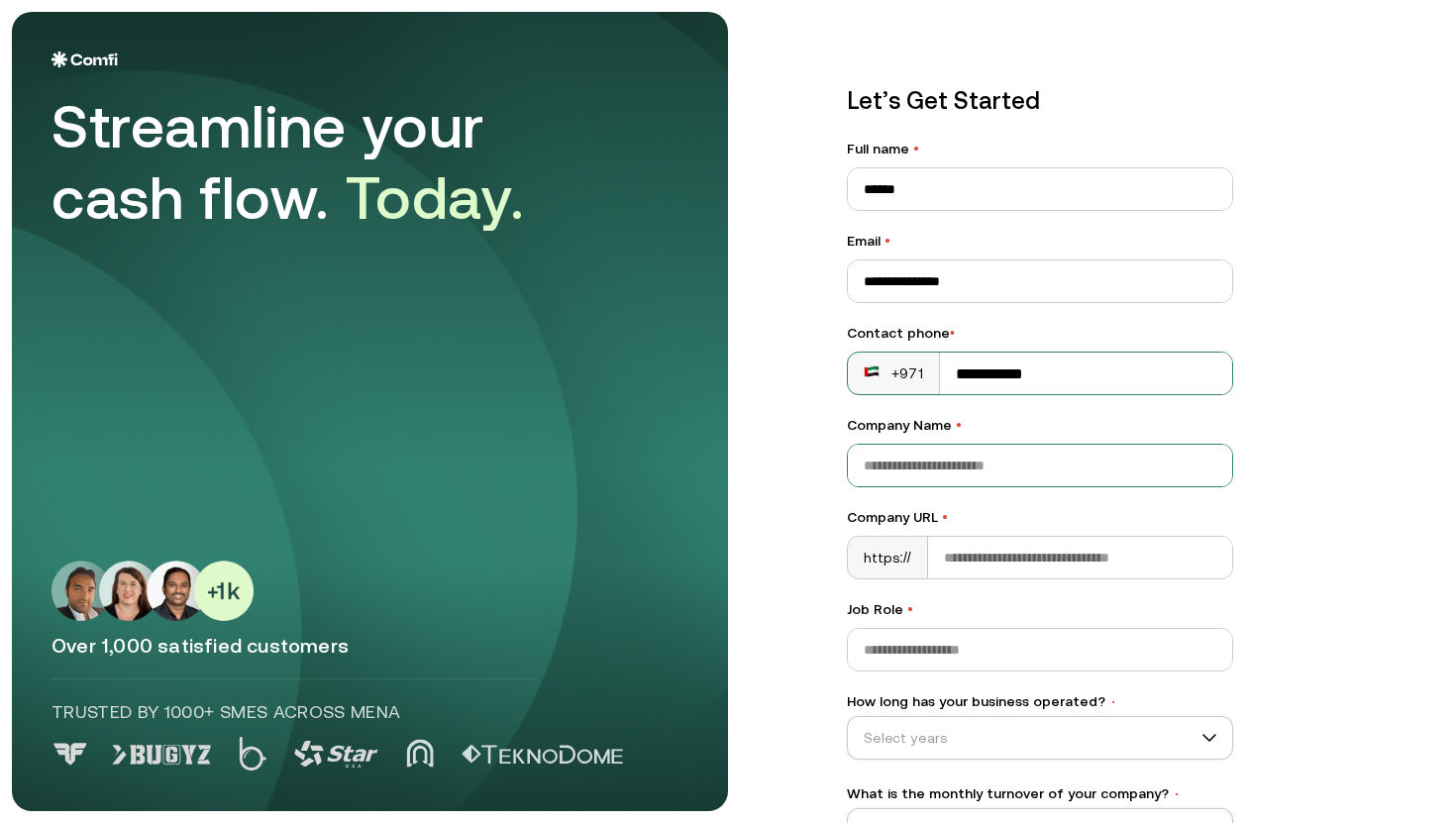 type on "**********" 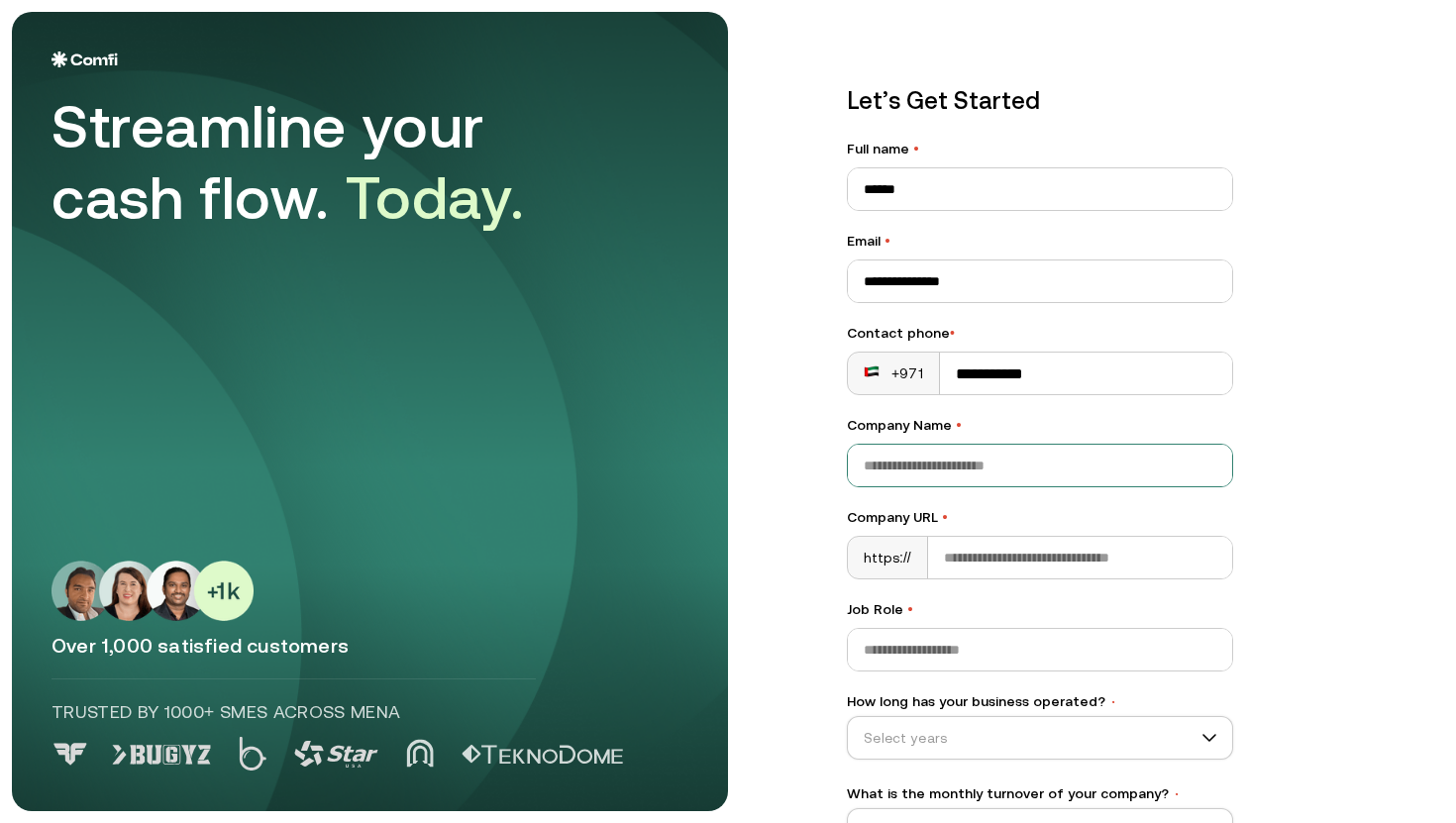 click on "Company Name •" at bounding box center (1040, 465) 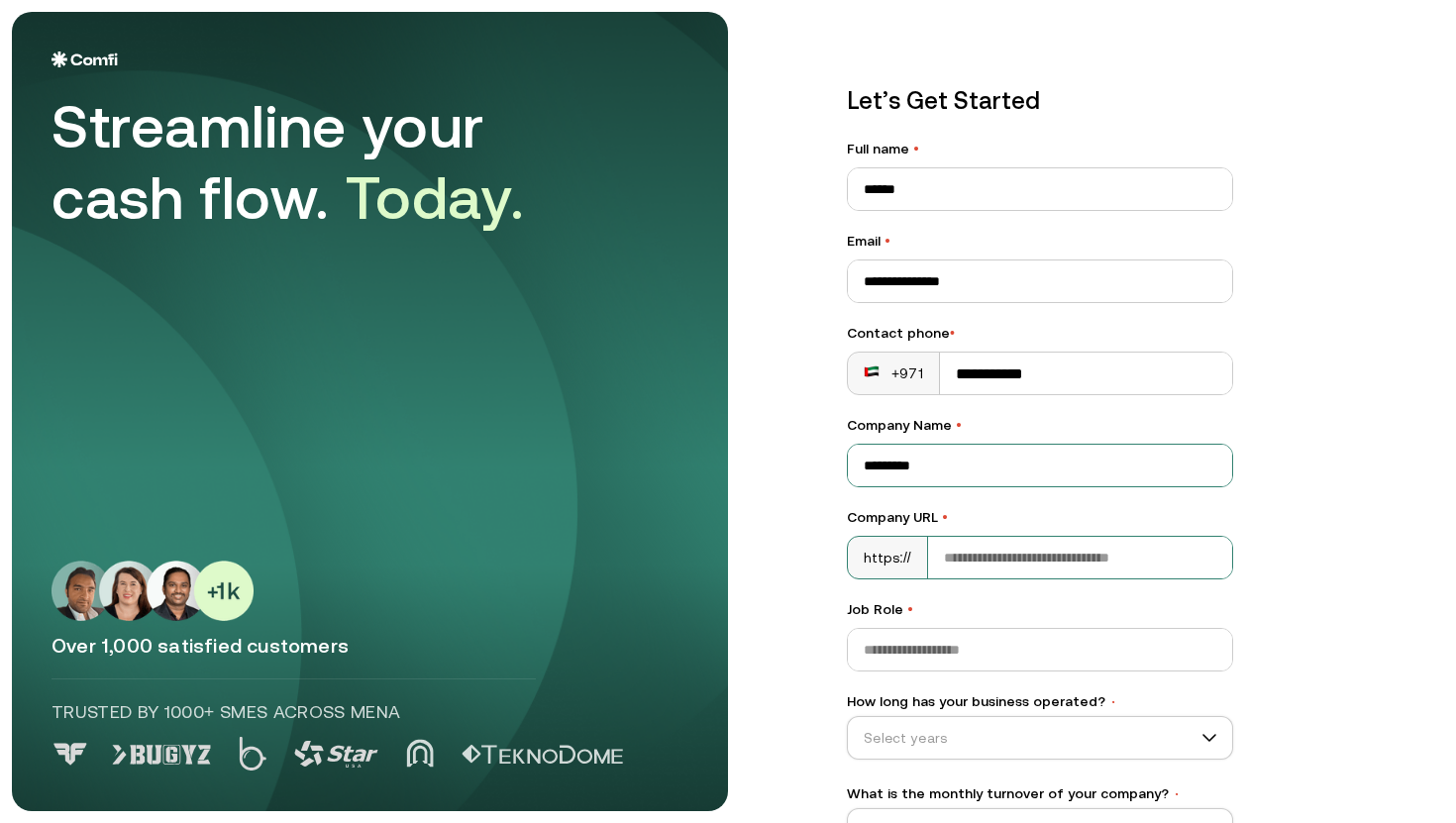 click on "Company URL •" at bounding box center [1080, 558] 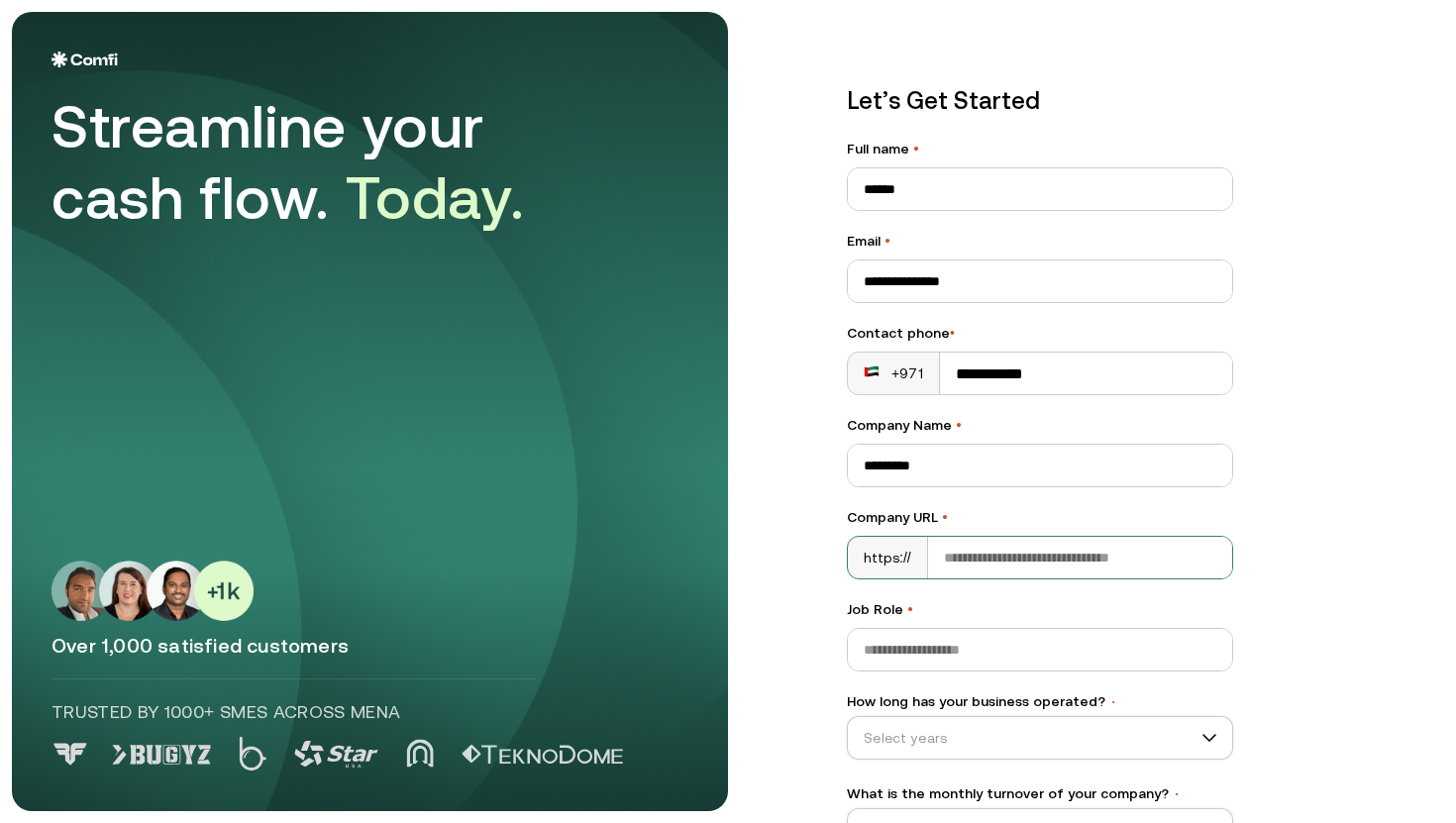 type on "**********" 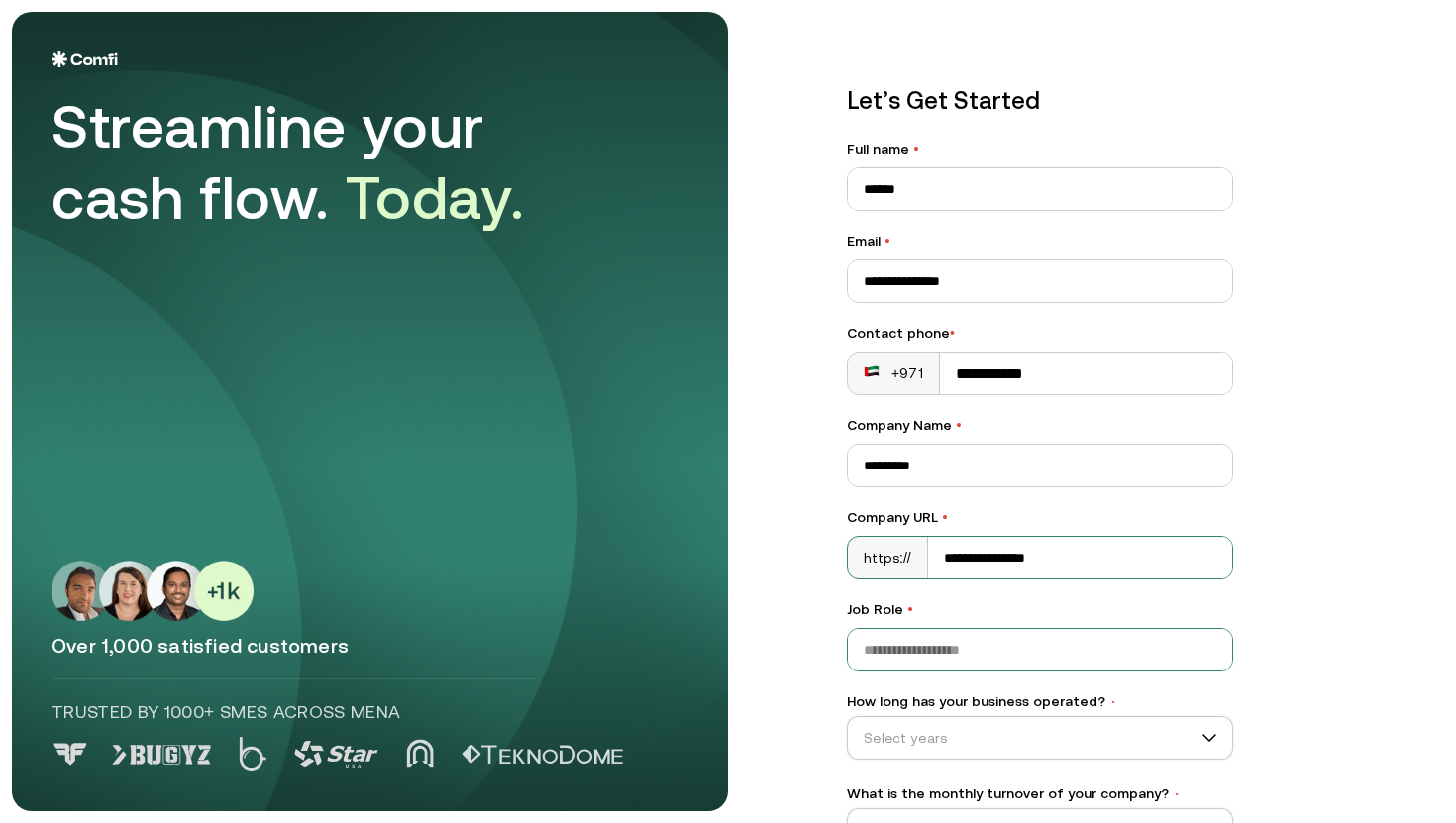 click on "Job Role •" at bounding box center (1040, 650) 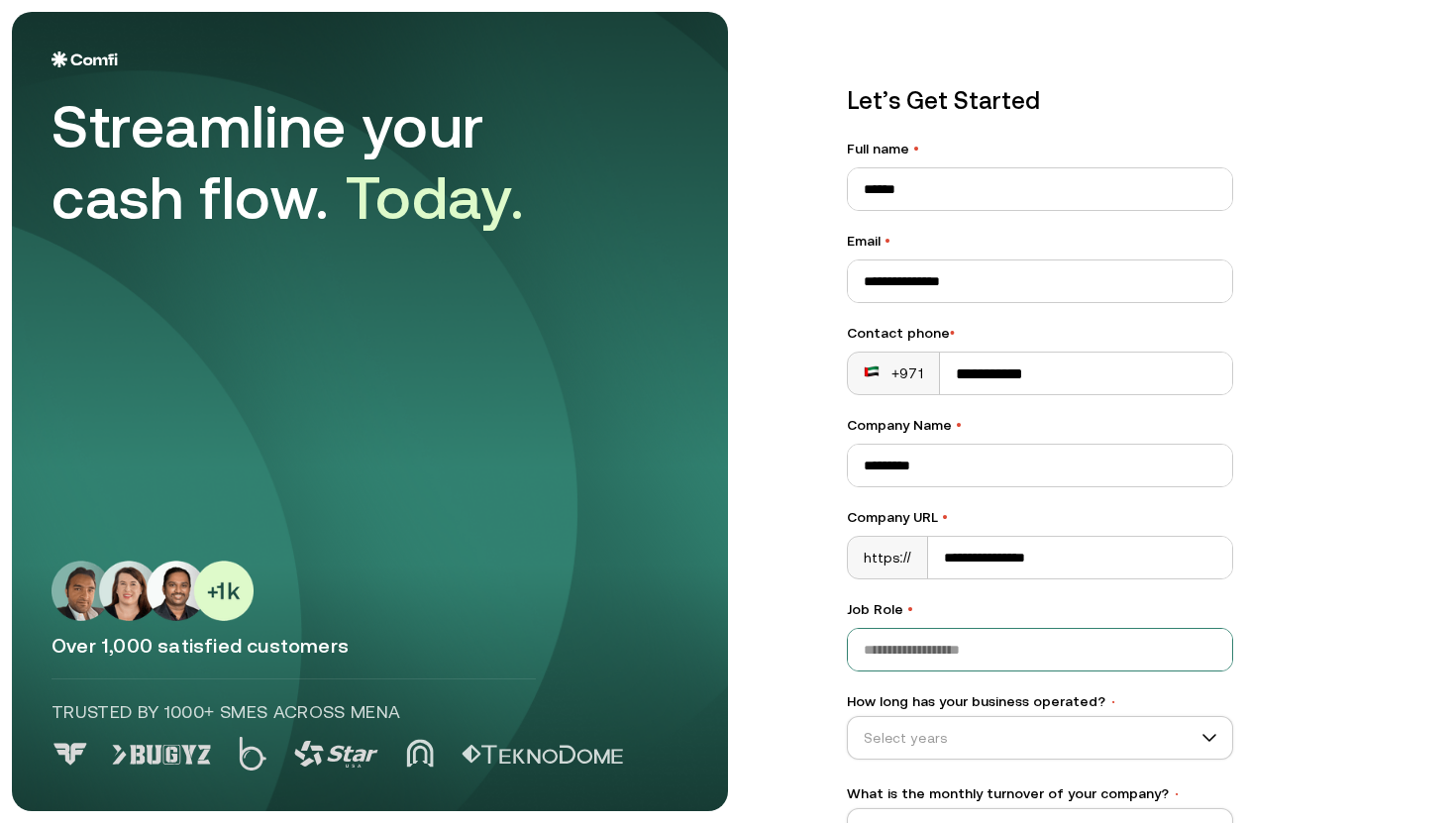type on "**********" 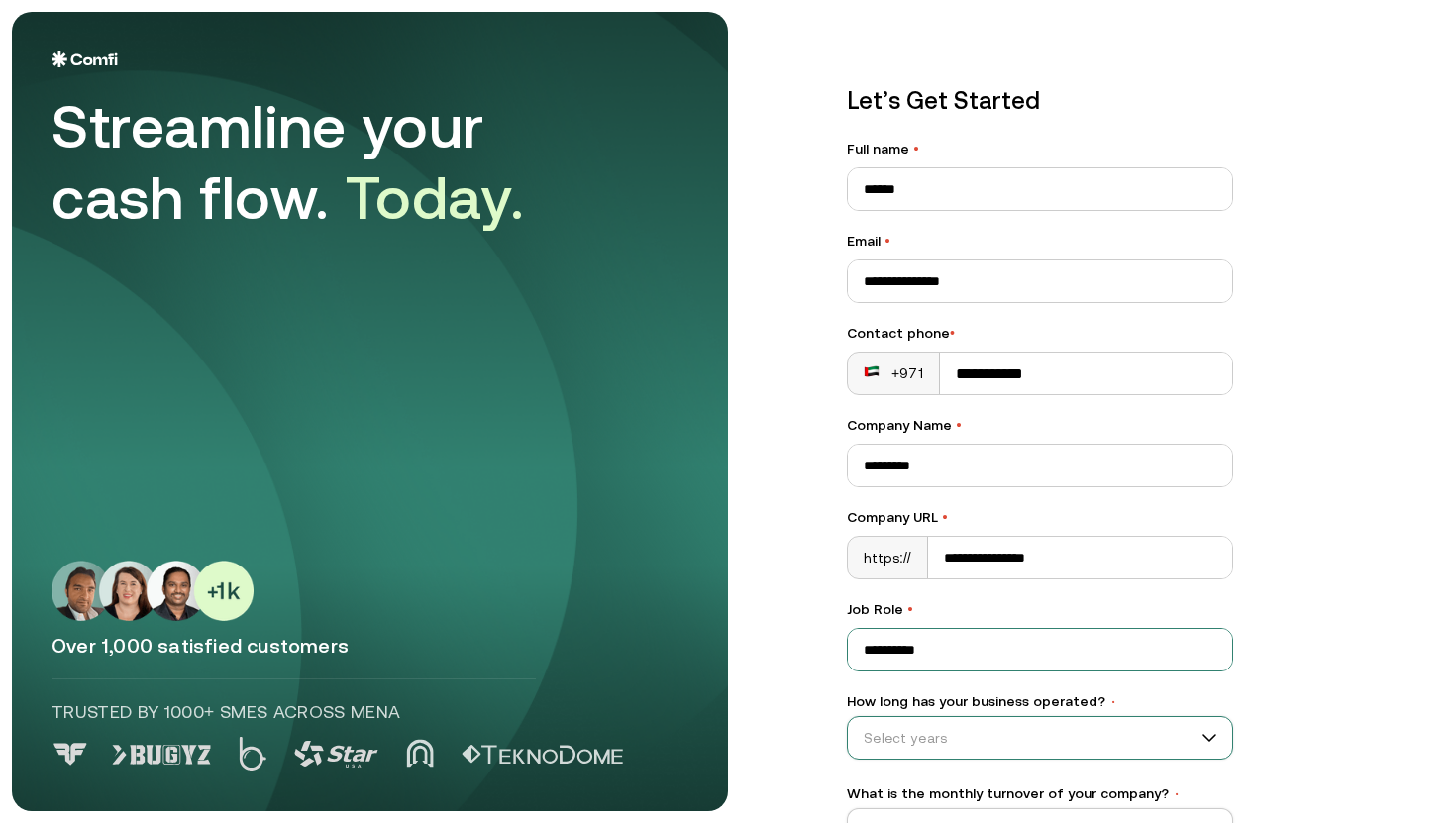 click on "Select years" at bounding box center (1040, 738) 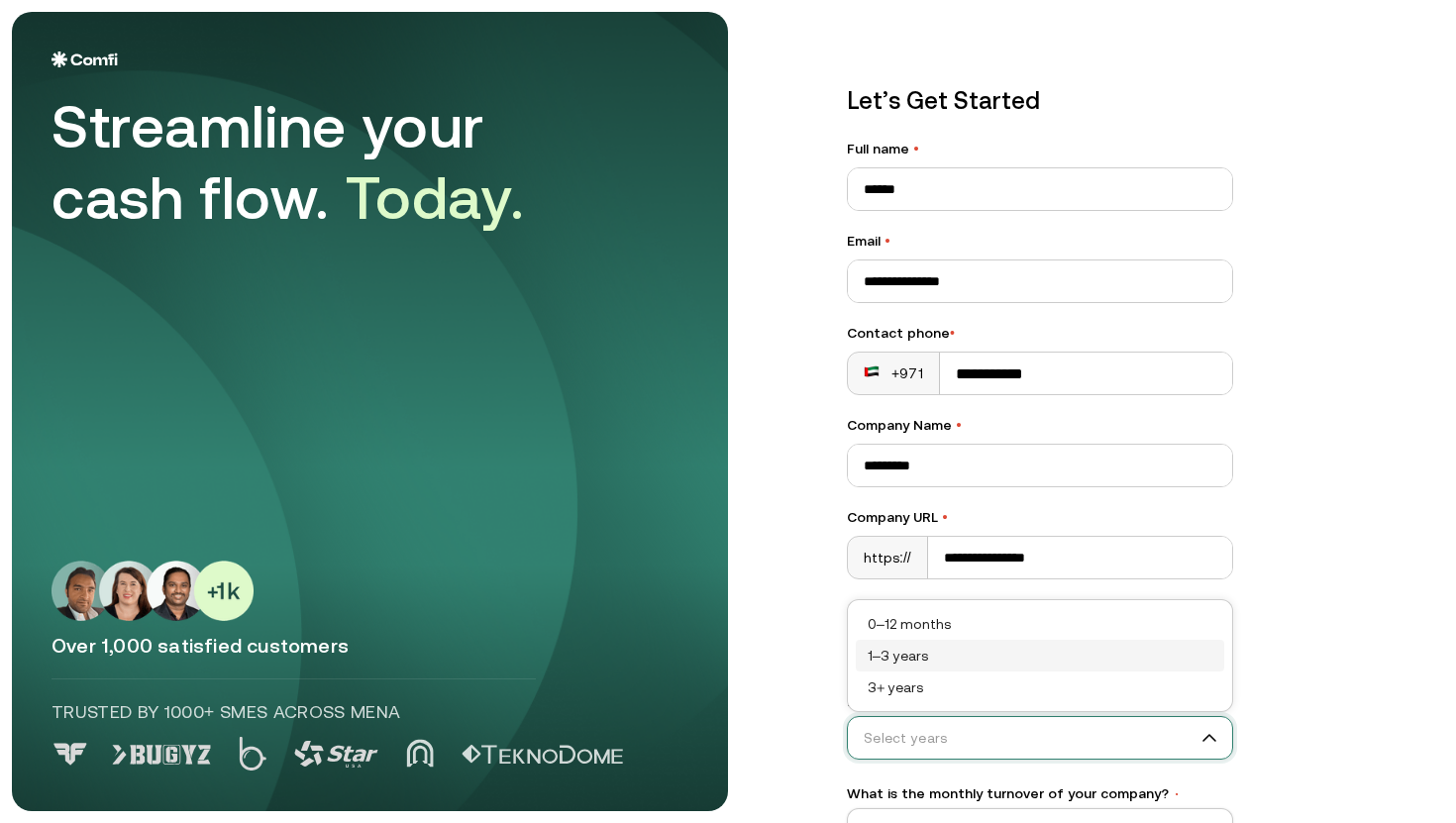 click on "1–3 years" at bounding box center [1040, 656] 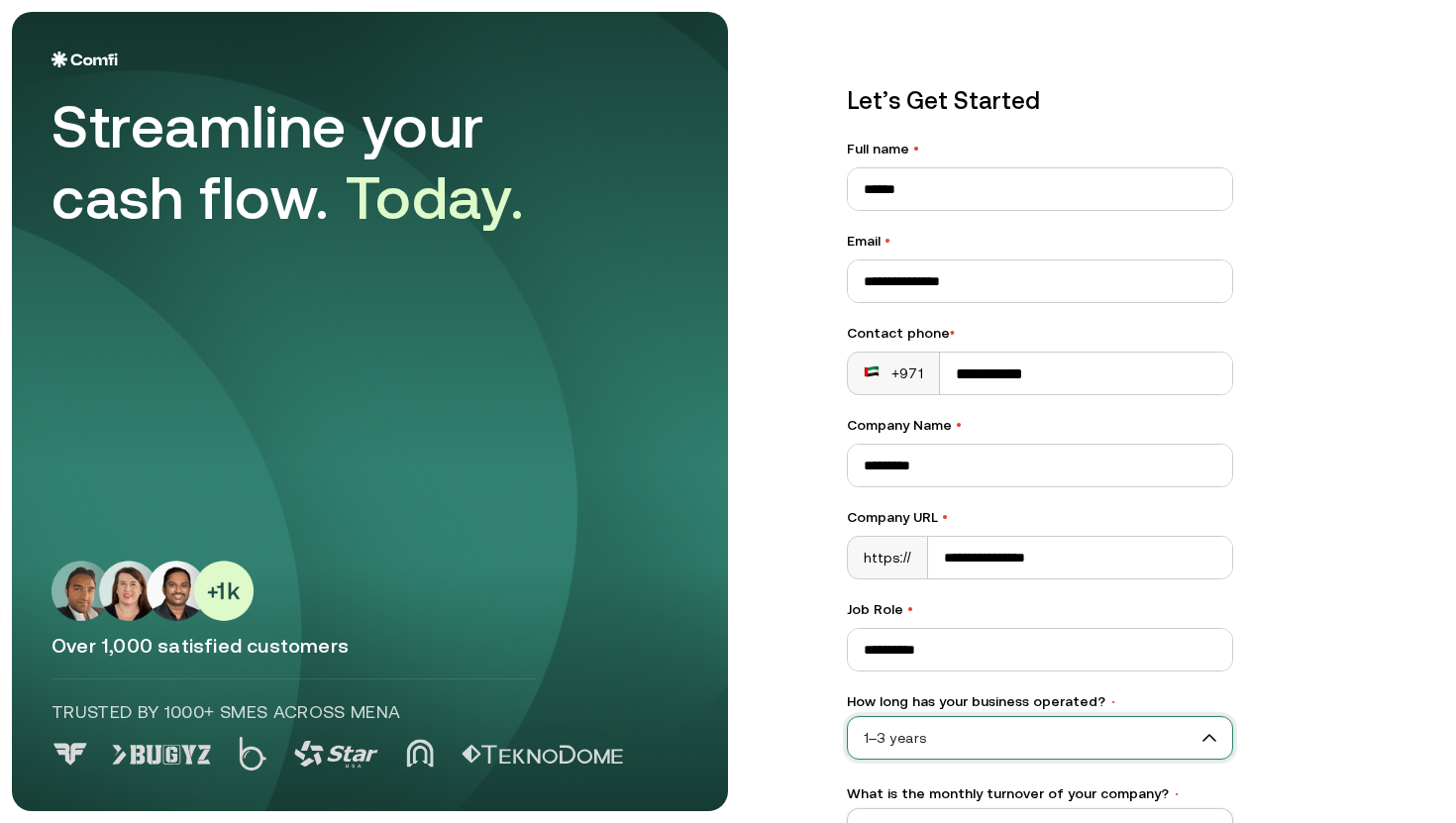 scroll, scrollTop: 136, scrollLeft: 0, axis: vertical 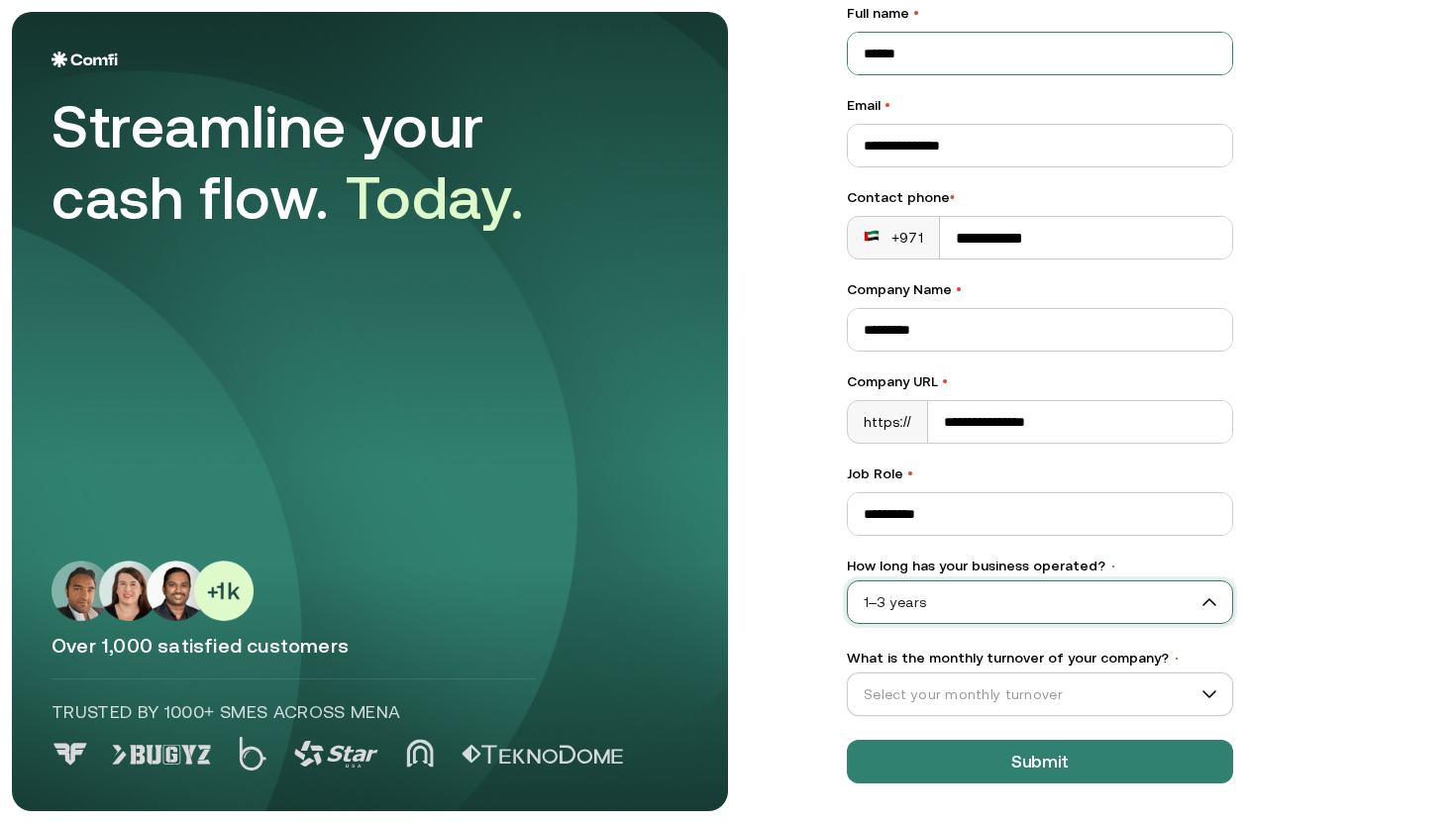 click on "******" at bounding box center [1040, 53] 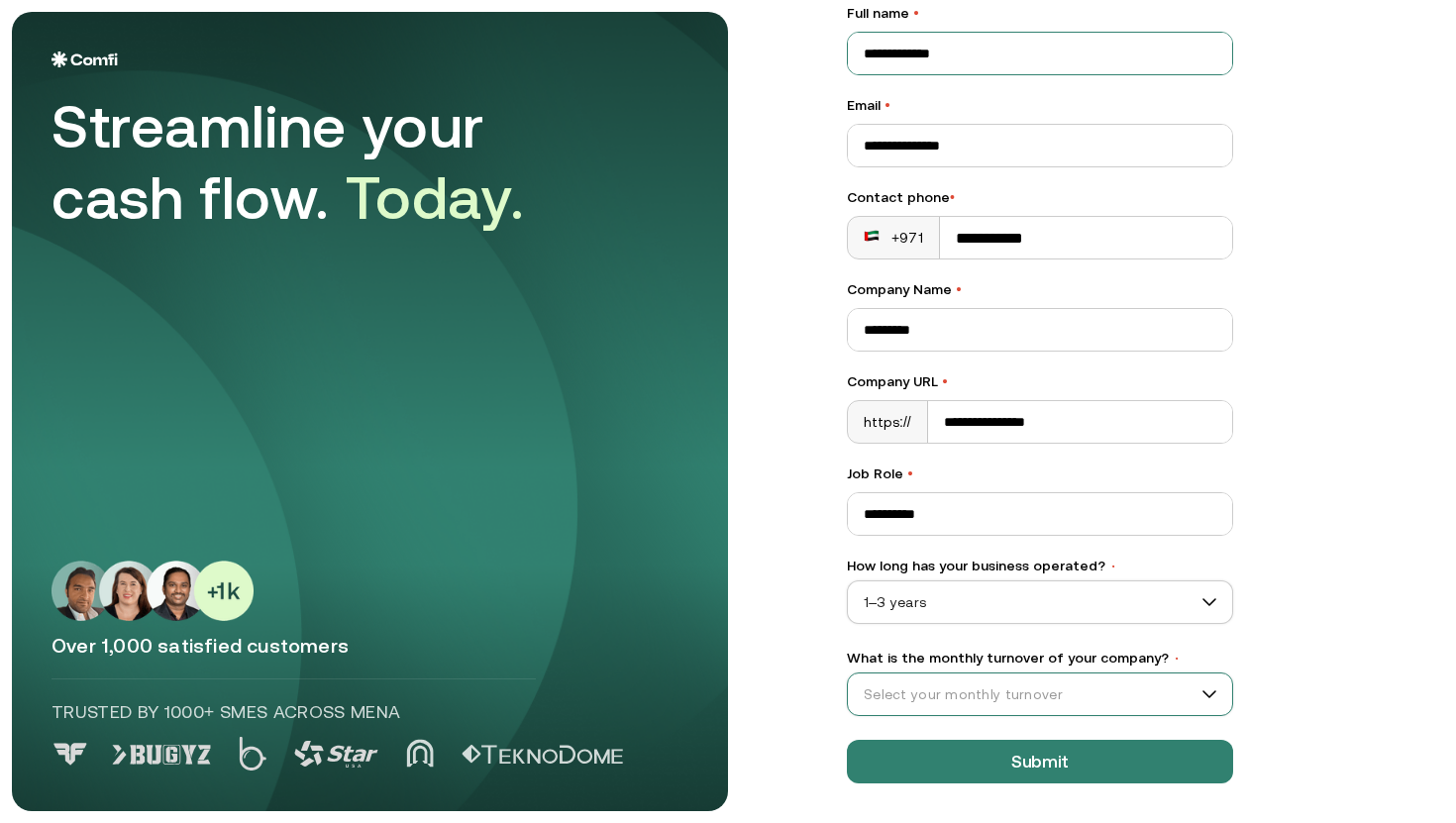type on "**********" 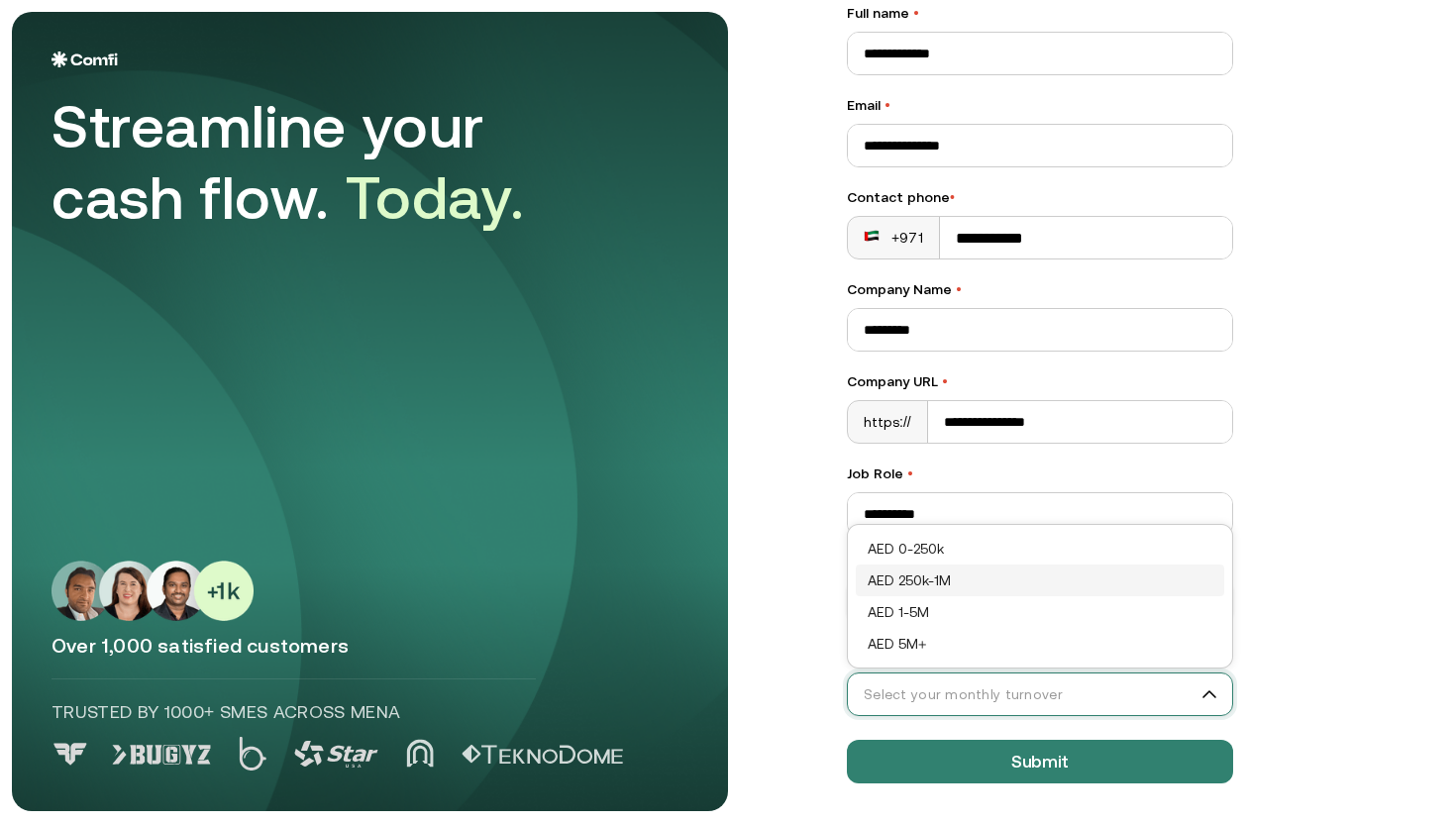 click on "AED 250k-1M" at bounding box center [1040, 580] 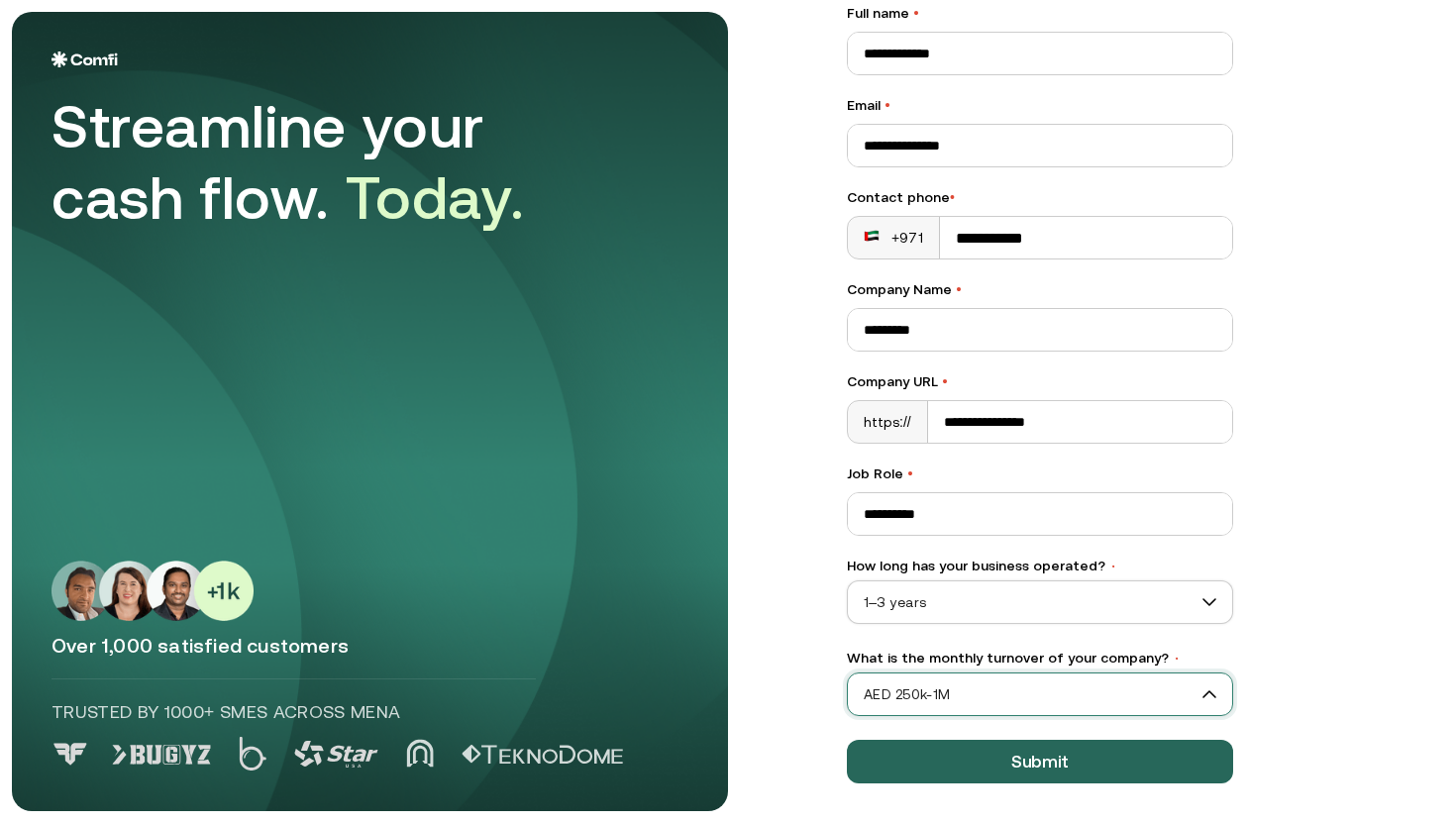 click on "Submit" at bounding box center [1040, 762] 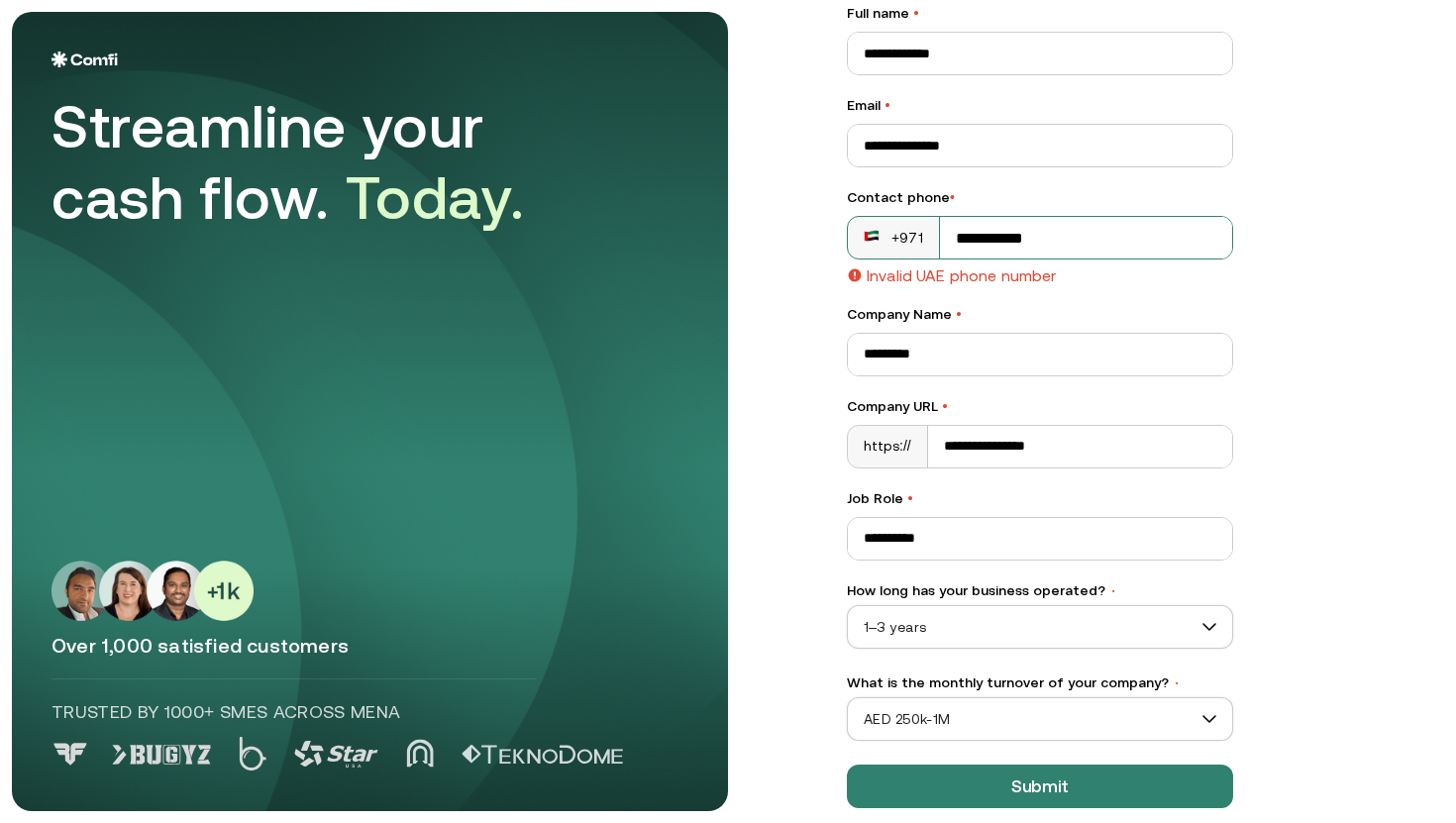 drag, startPoint x: 1071, startPoint y: 229, endPoint x: 926, endPoint y: 229, distance: 145 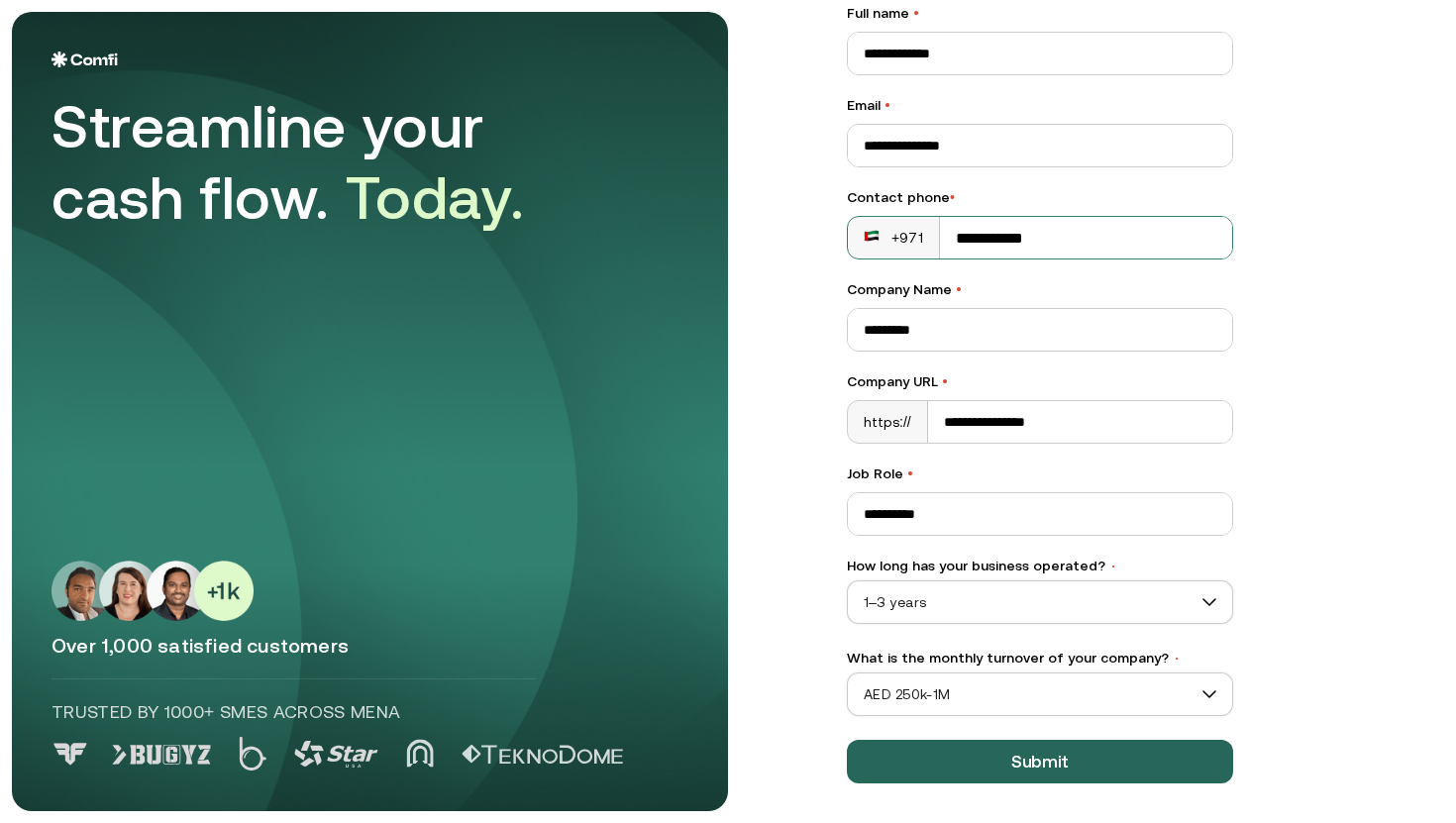 type on "**********" 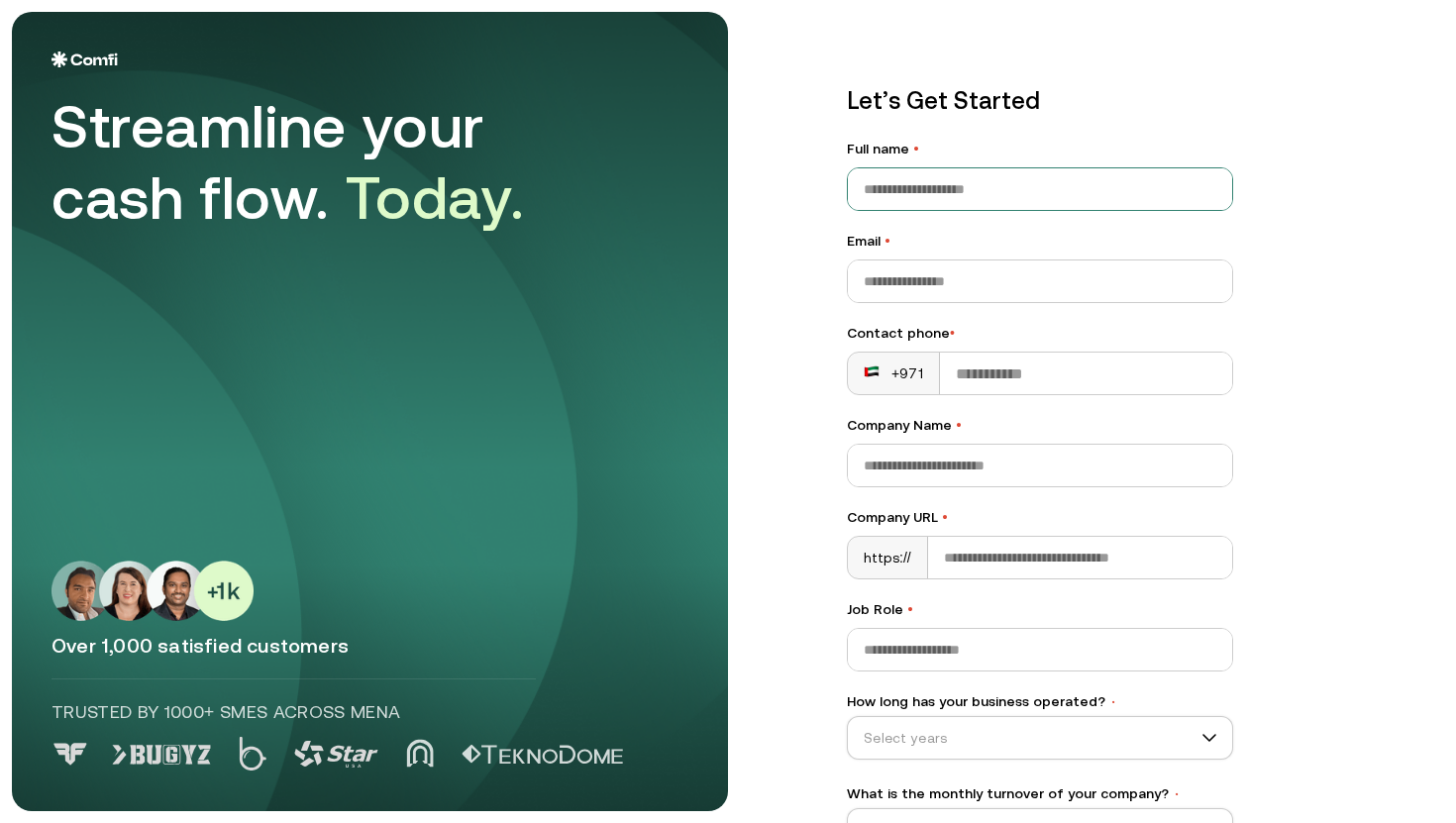 click on "Full name • [NAME]" at bounding box center (1040, 189) 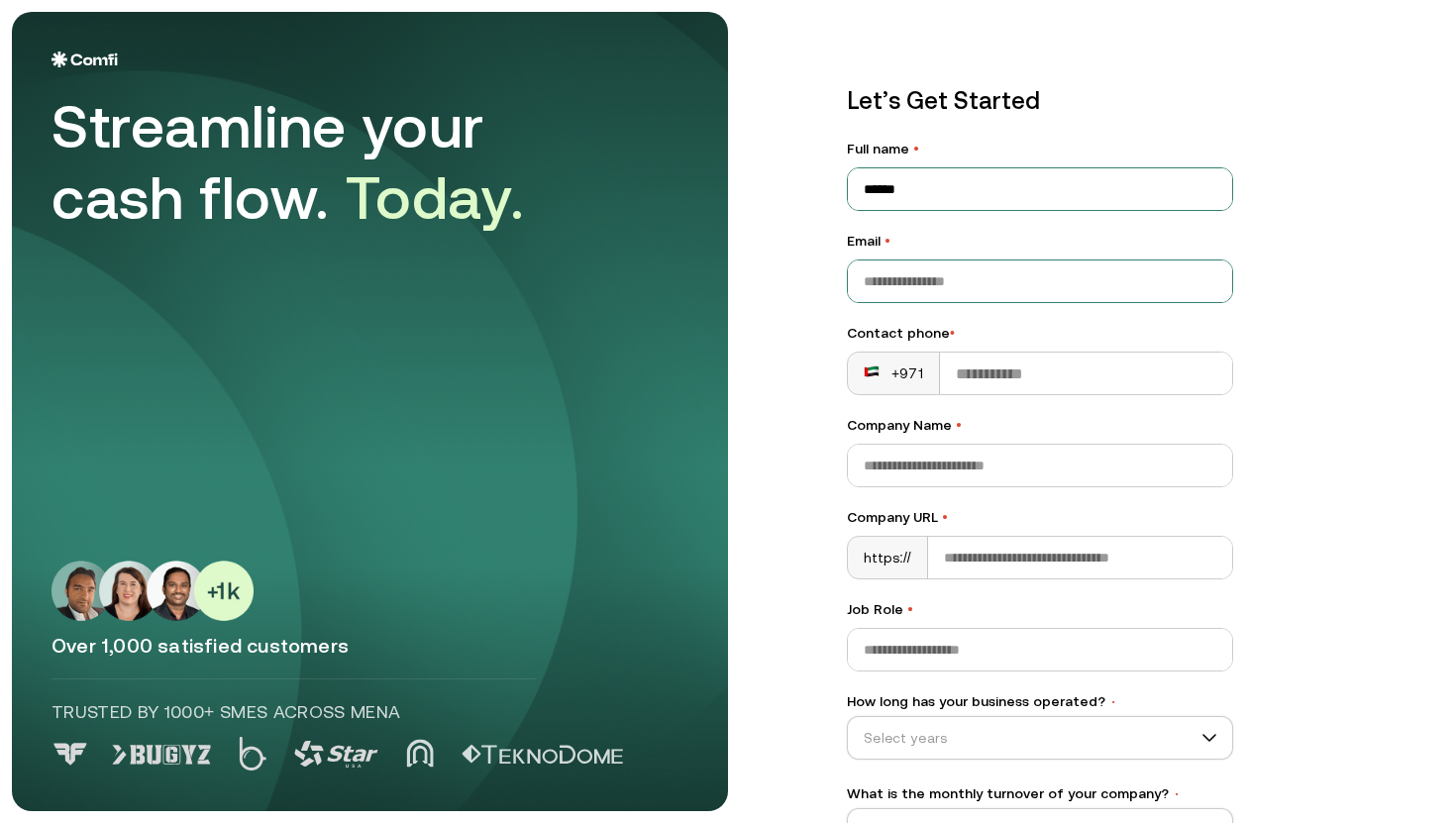 click on "Email •" at bounding box center (1040, 281) 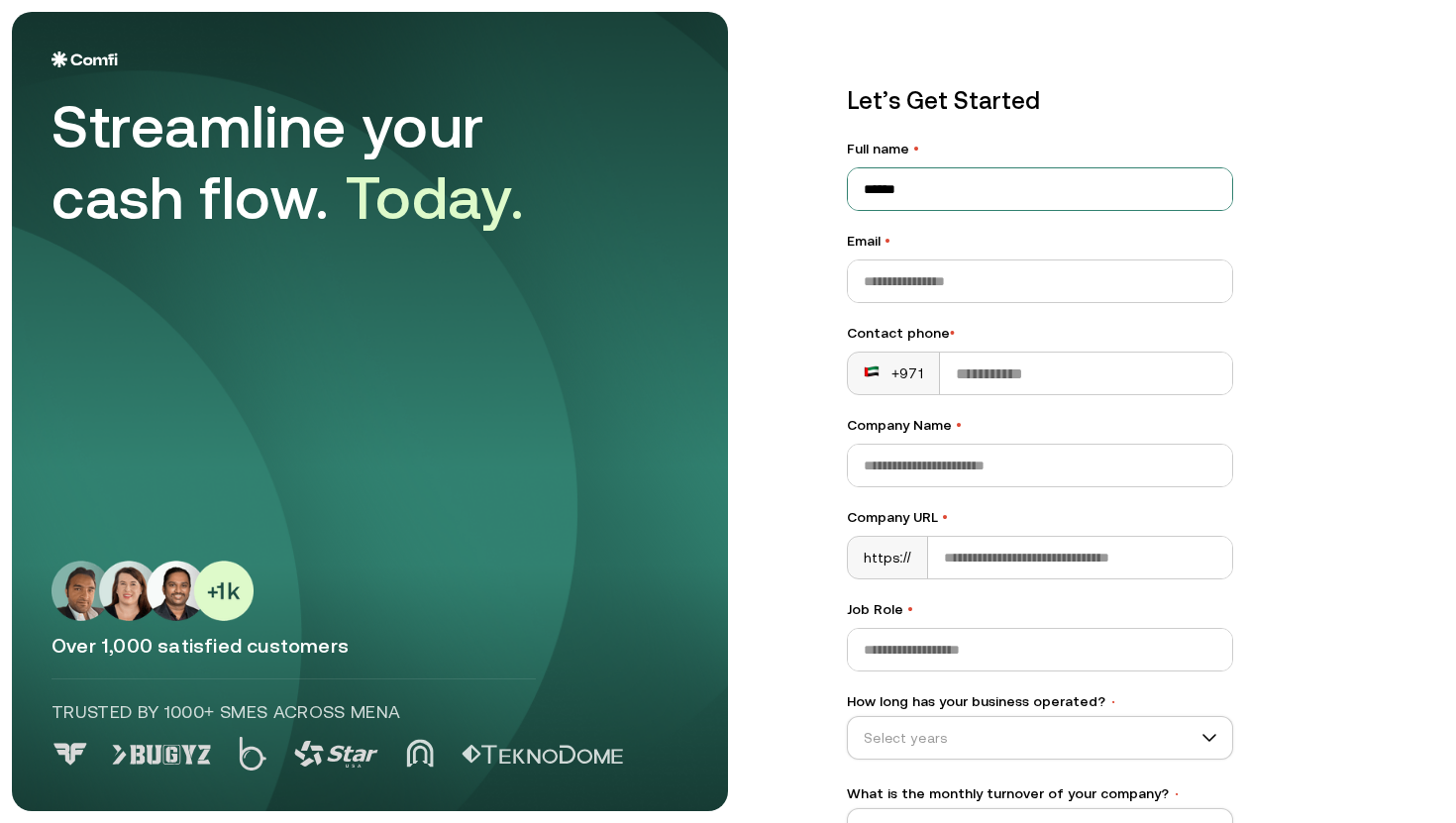 drag, startPoint x: 981, startPoint y: 181, endPoint x: 784, endPoint y: 187, distance: 197.09135 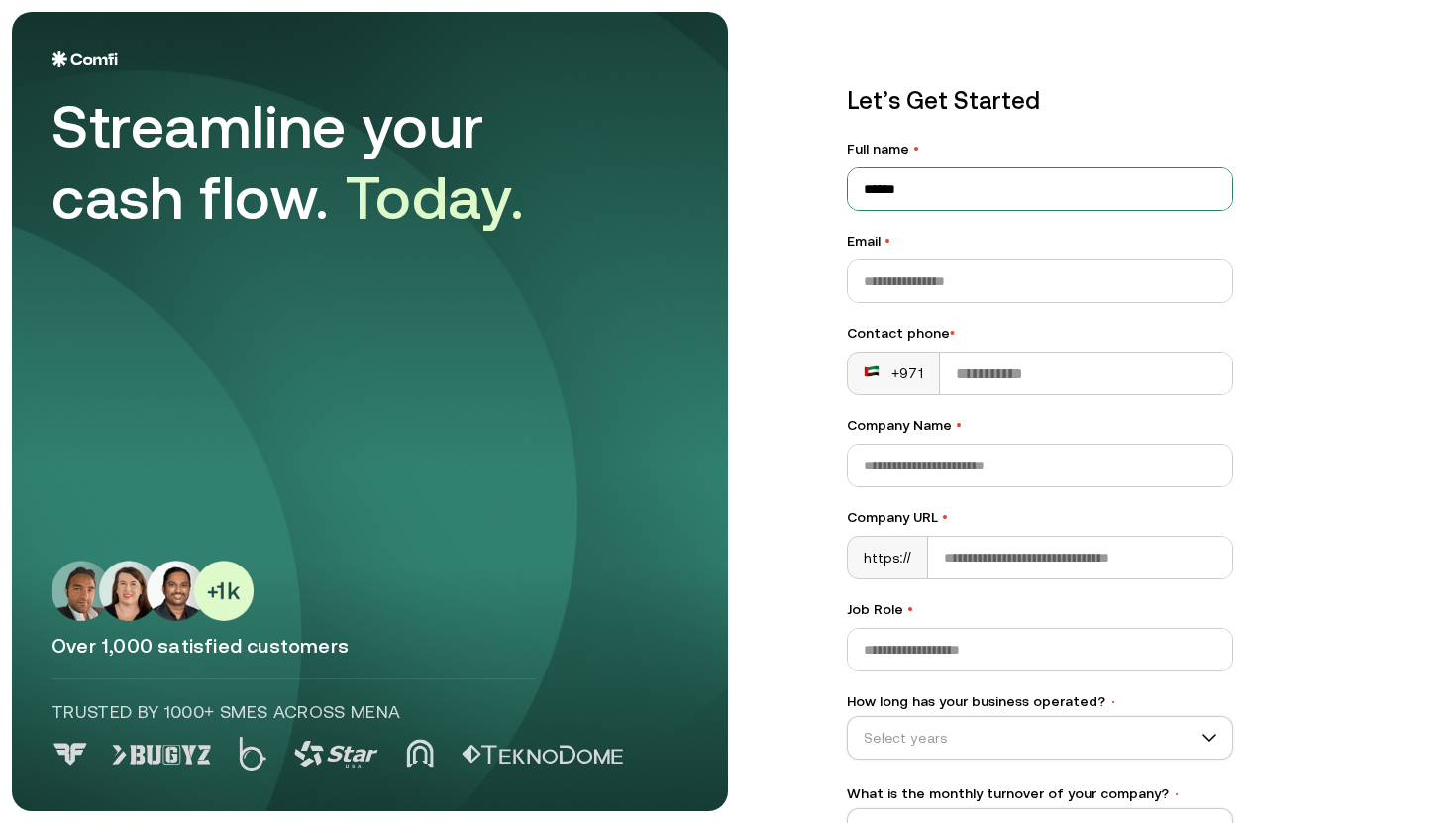 click on "******" at bounding box center [1040, 189] 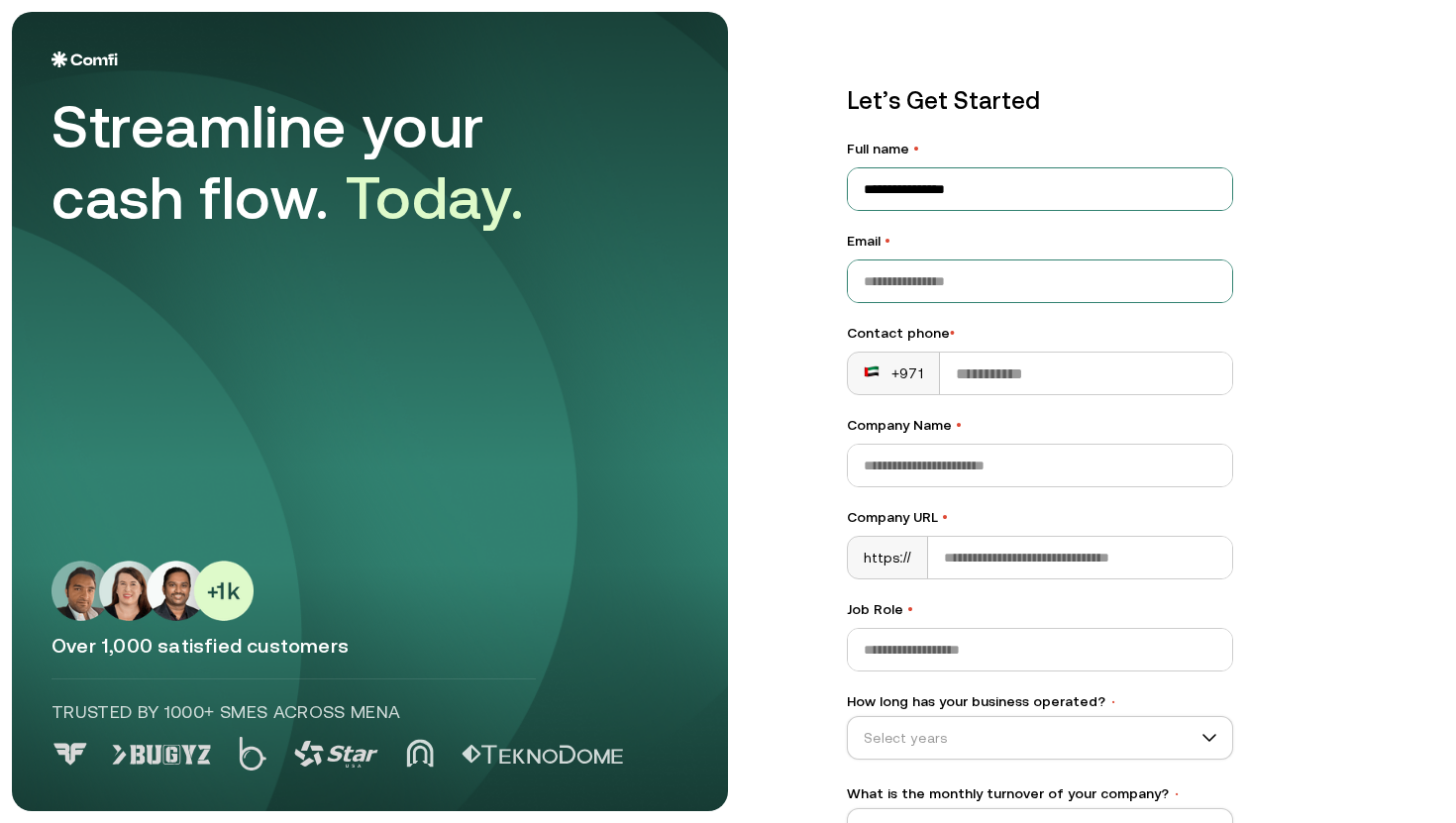 type on "**********" 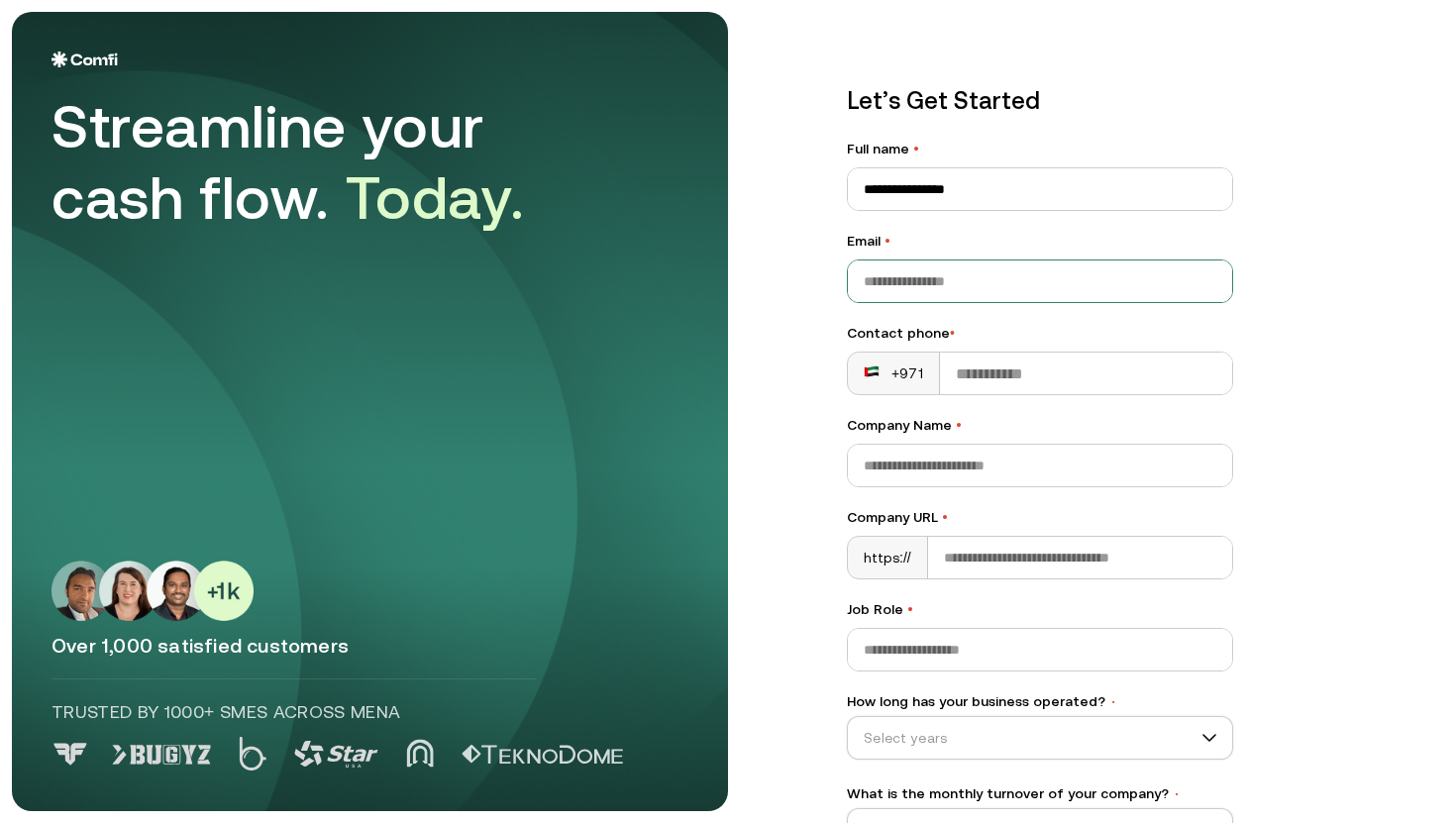 click on "Email •" at bounding box center [1040, 281] 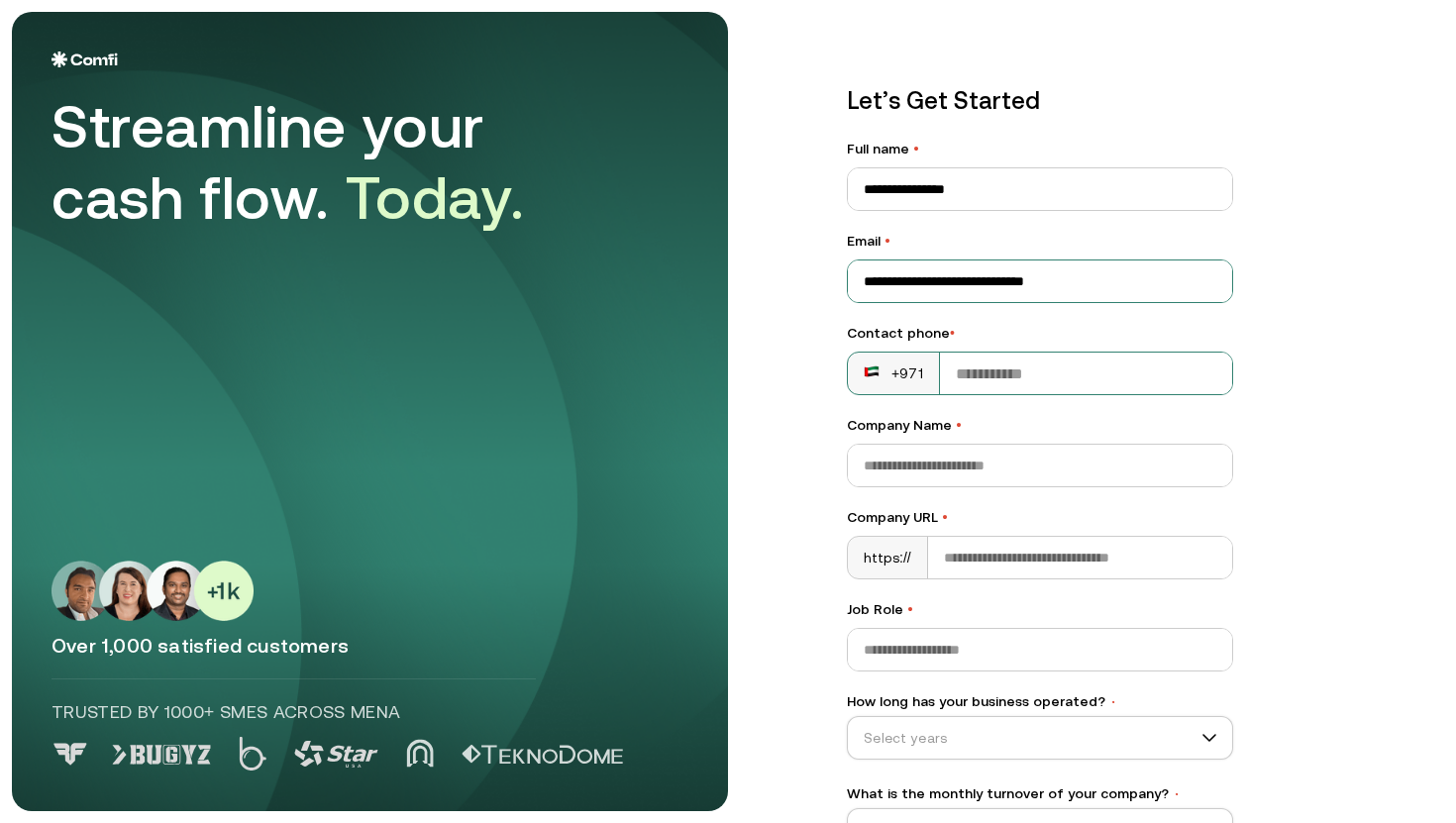 type on "**********" 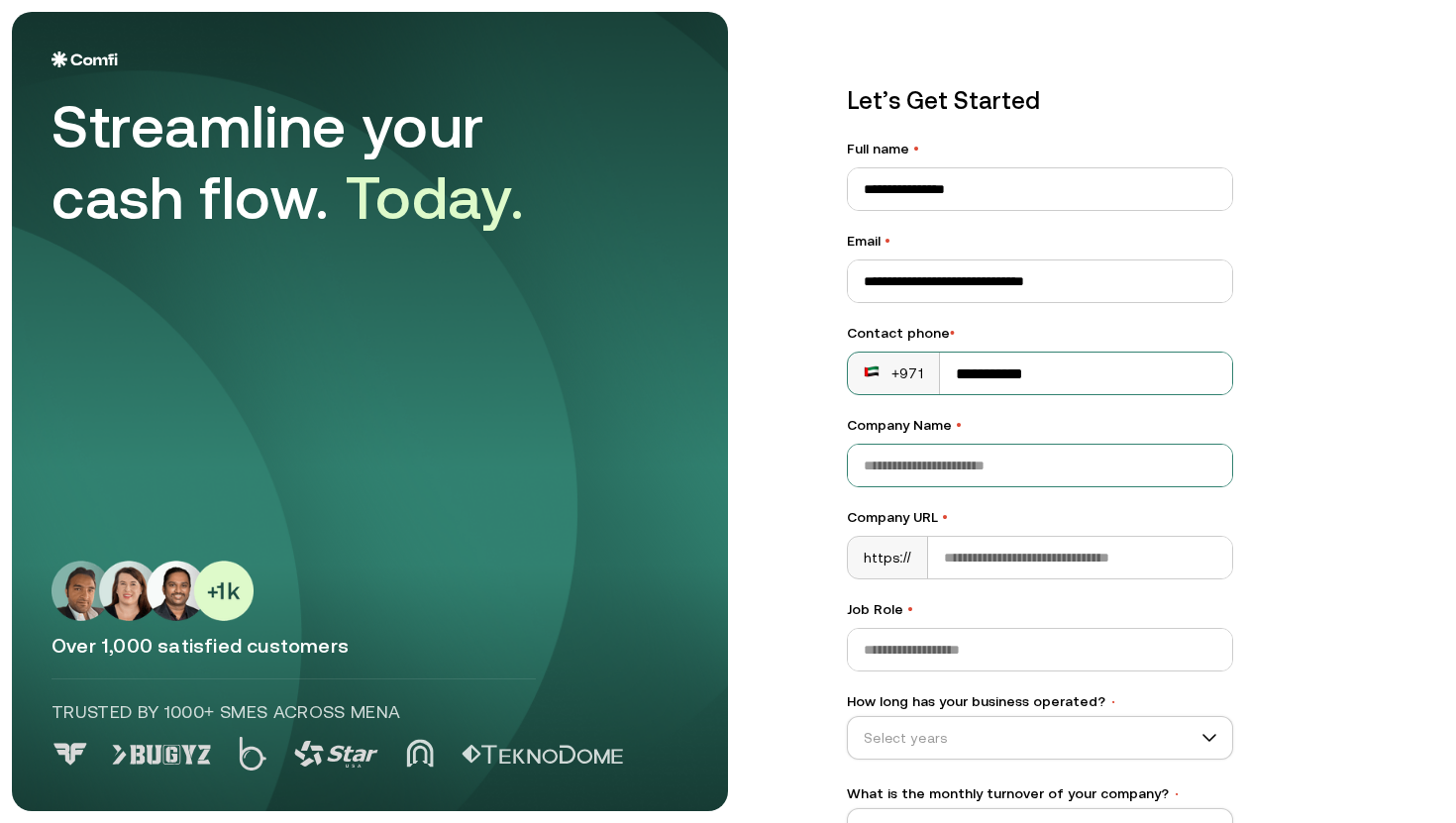 type on "**********" 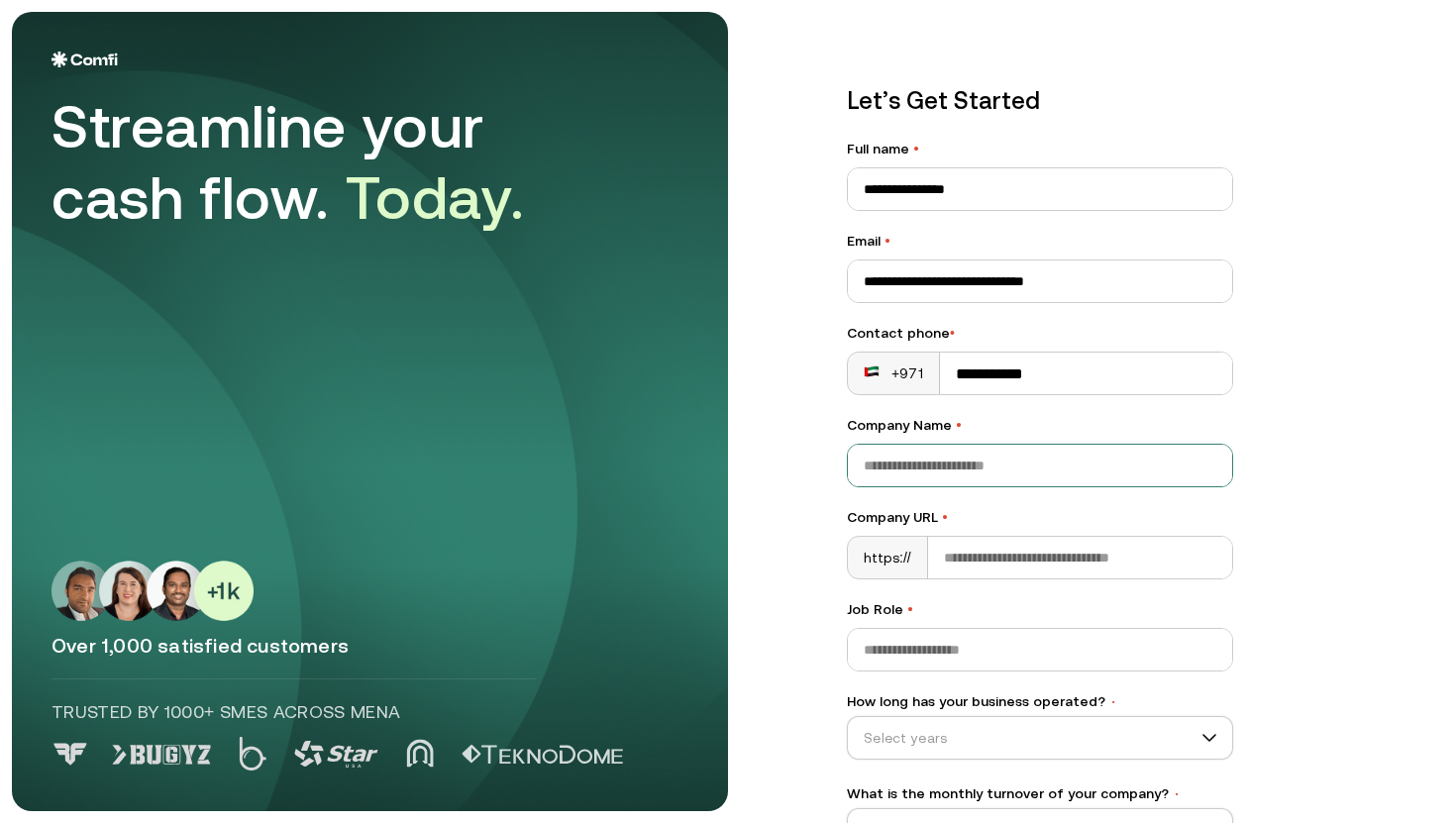 click on "Company Name •" at bounding box center (1040, 465) 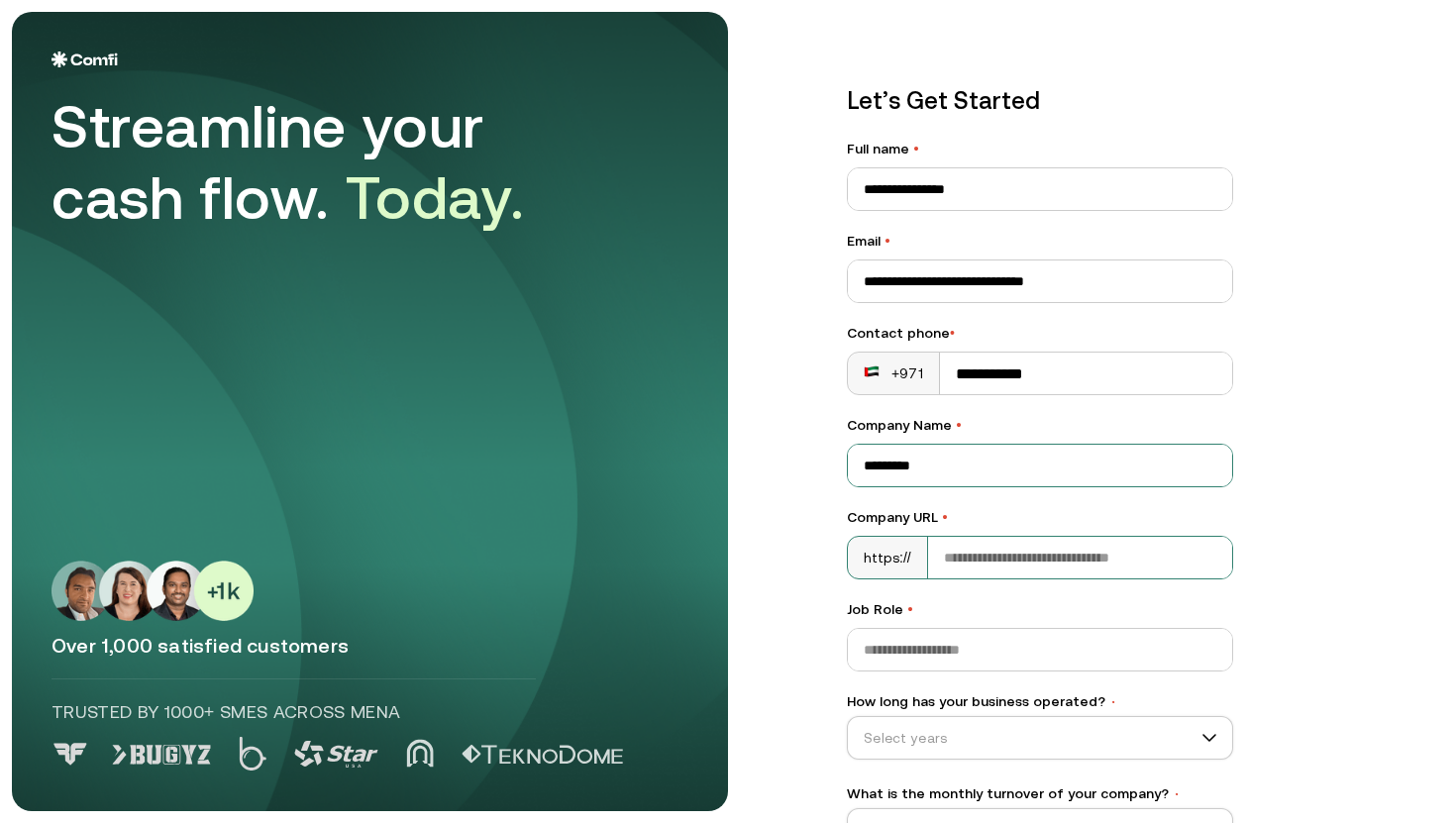 type on "*********" 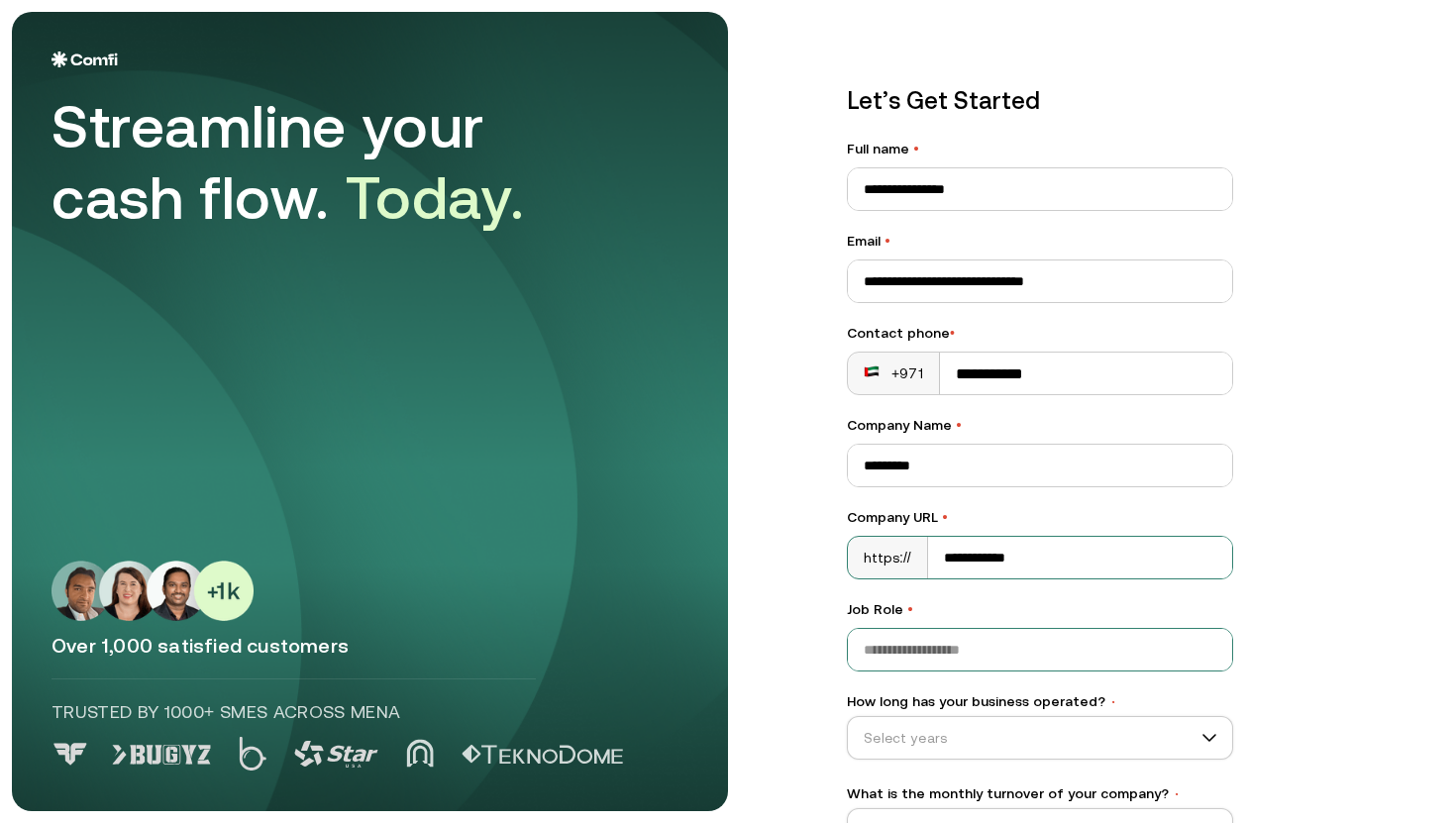 type on "**********" 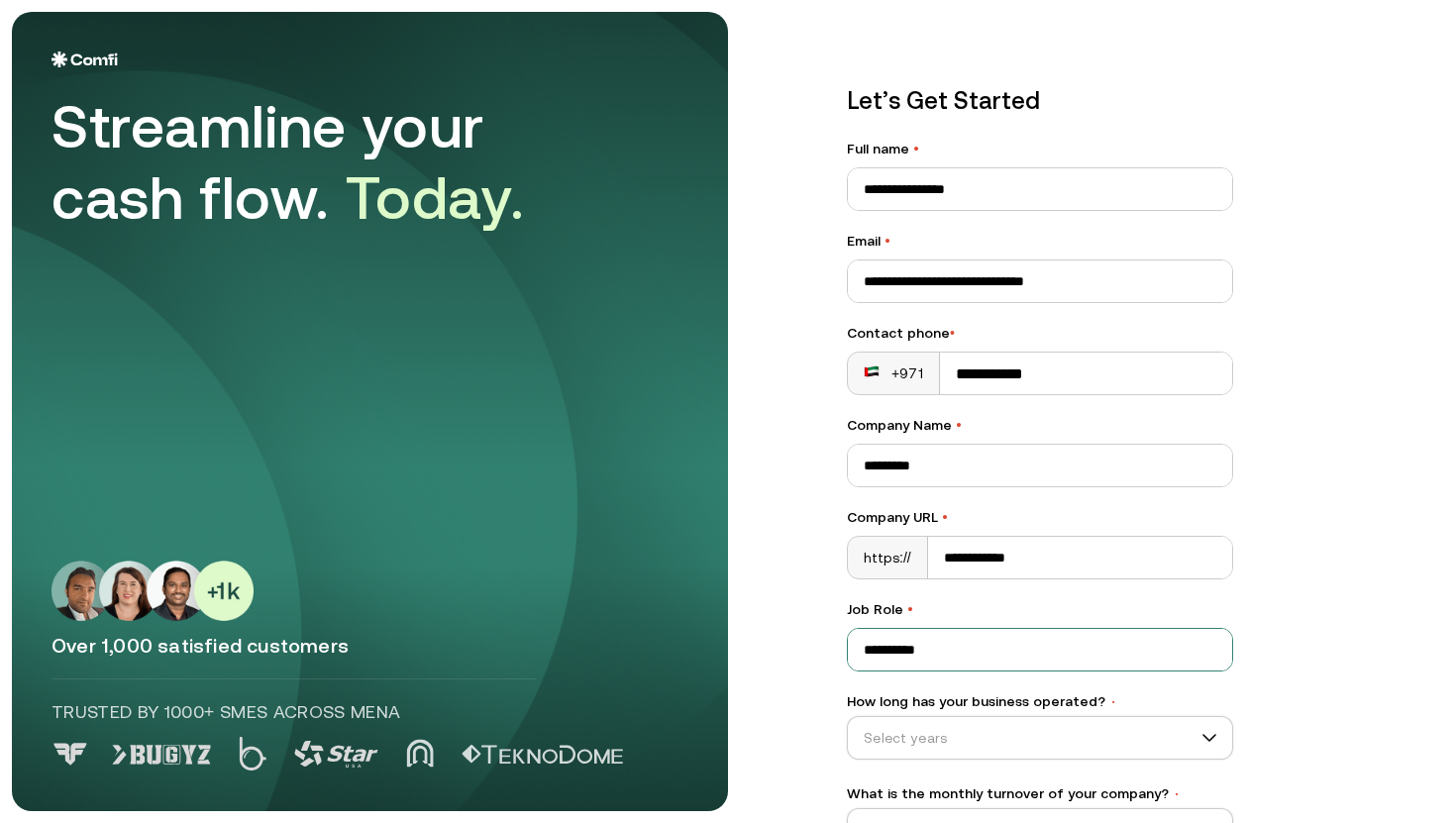 drag, startPoint x: 976, startPoint y: 646, endPoint x: 738, endPoint y: 646, distance: 238 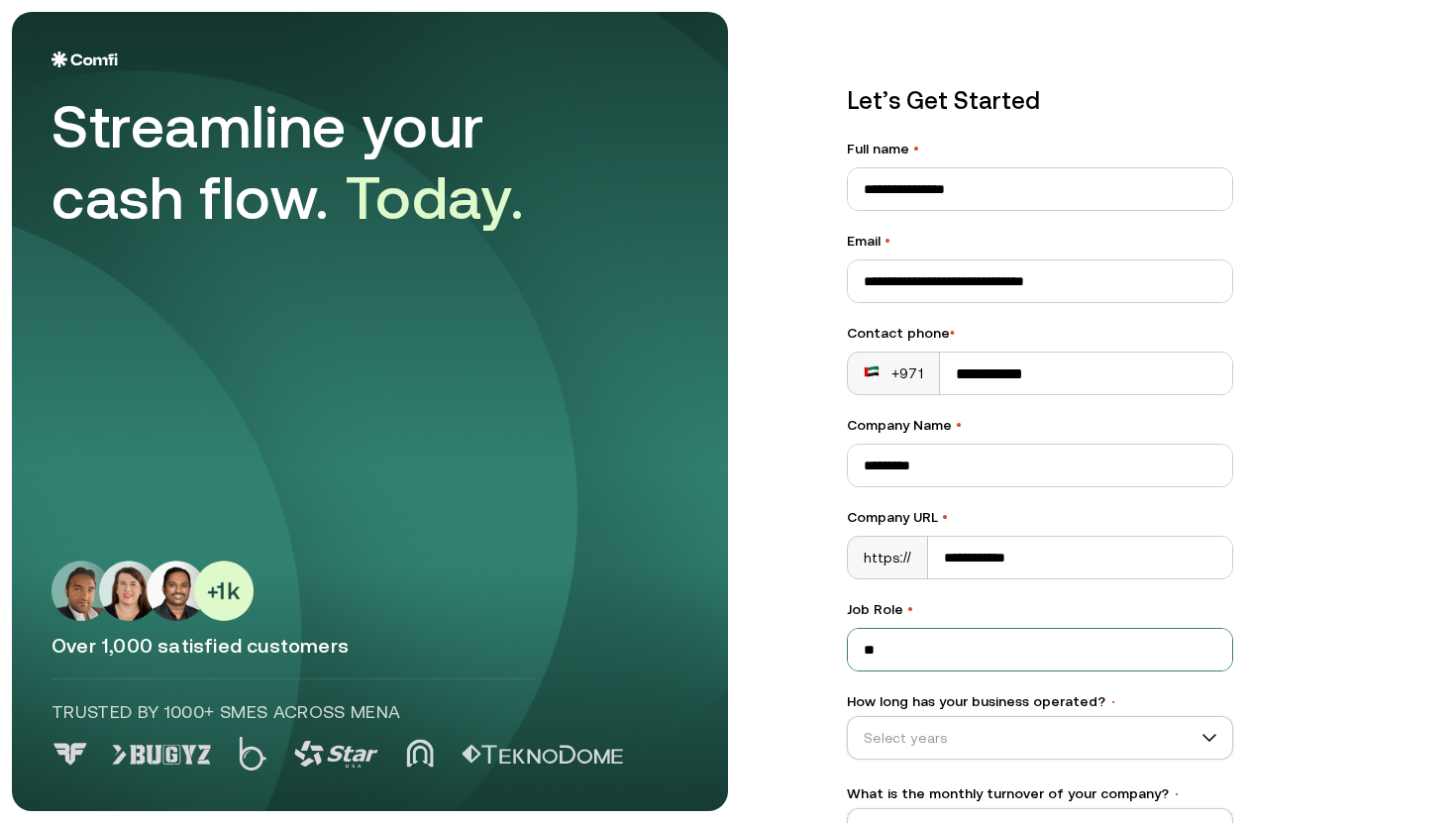 type on "*" 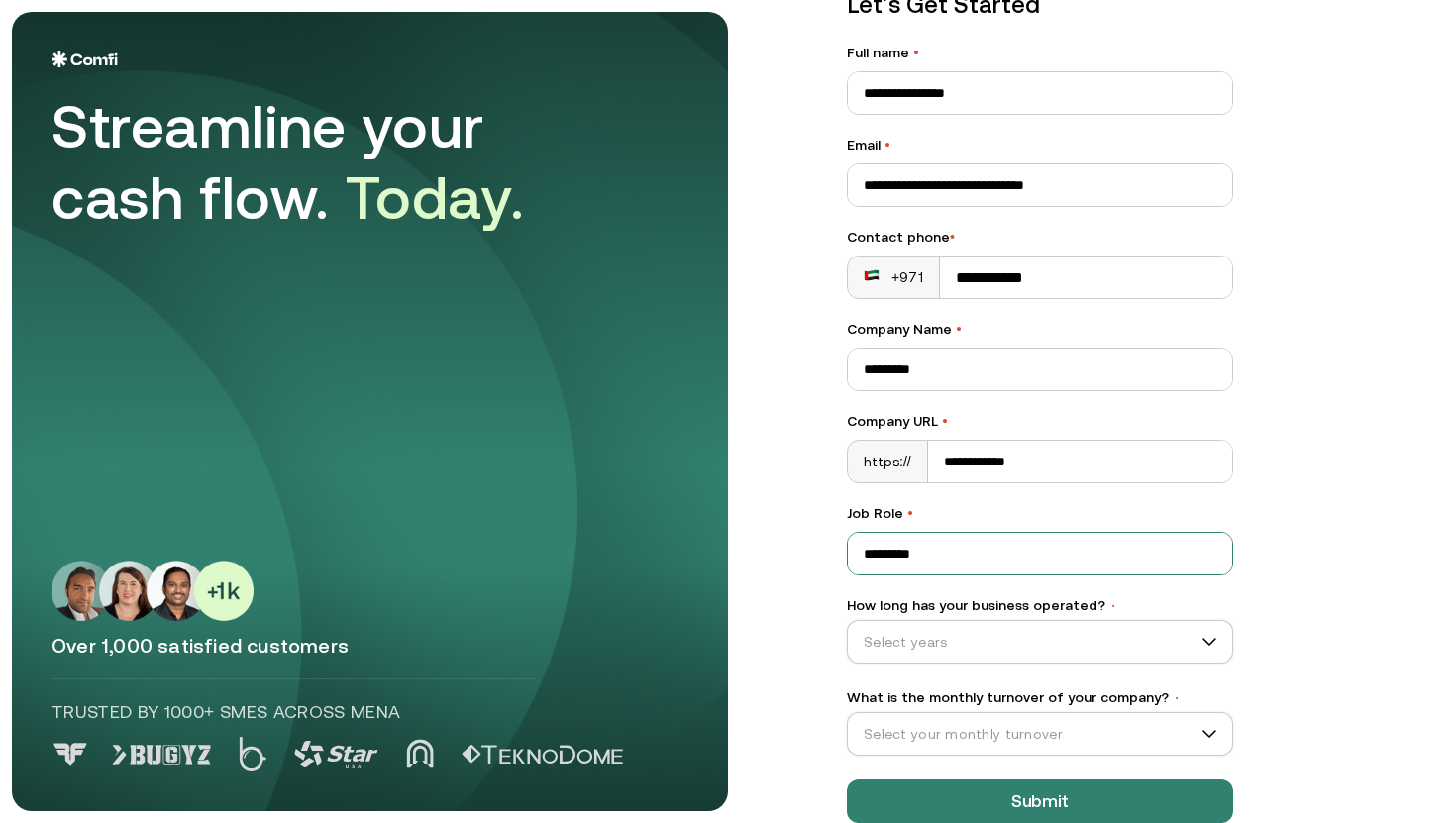 scroll, scrollTop: 136, scrollLeft: 0, axis: vertical 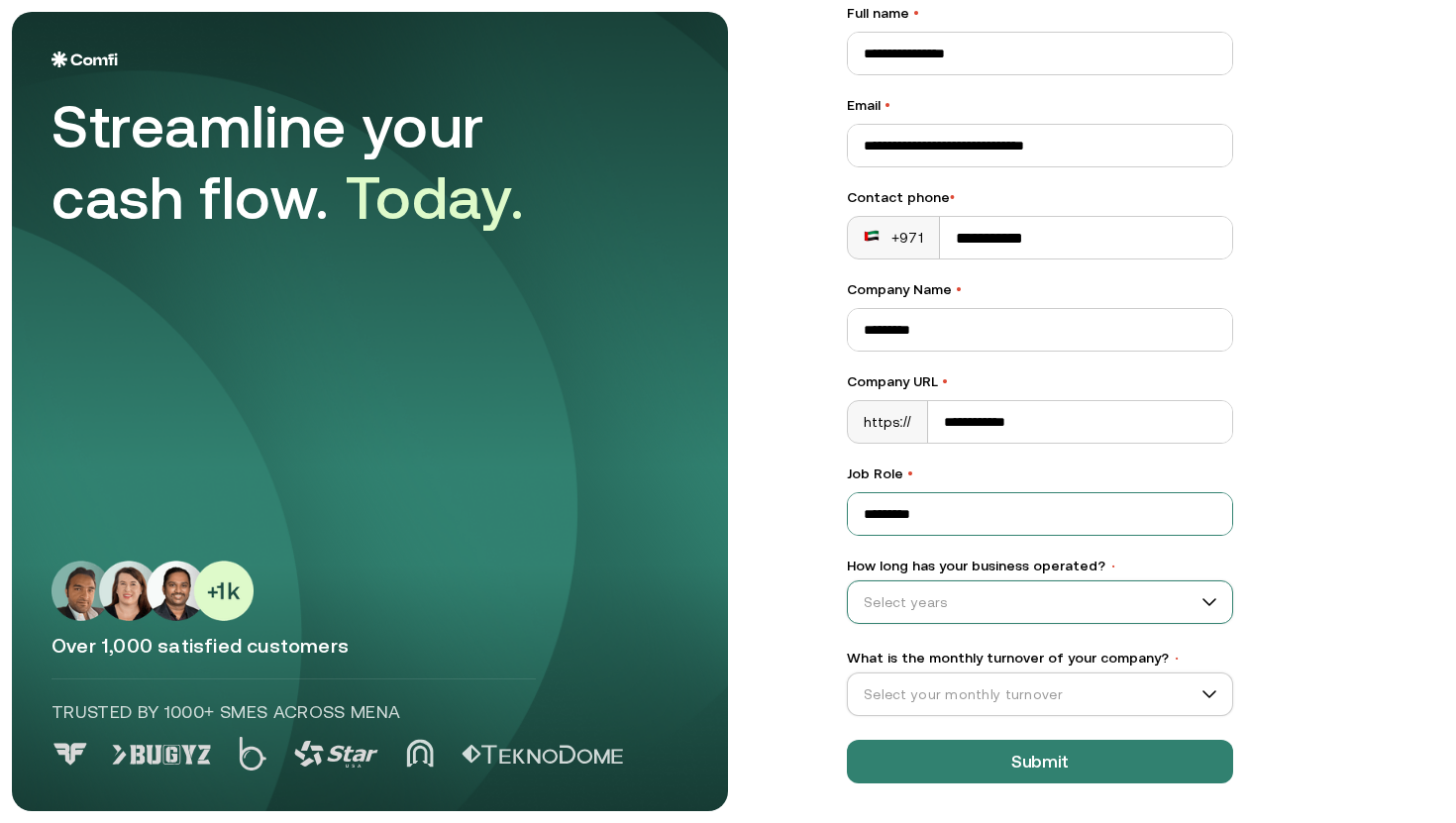 type on "*********" 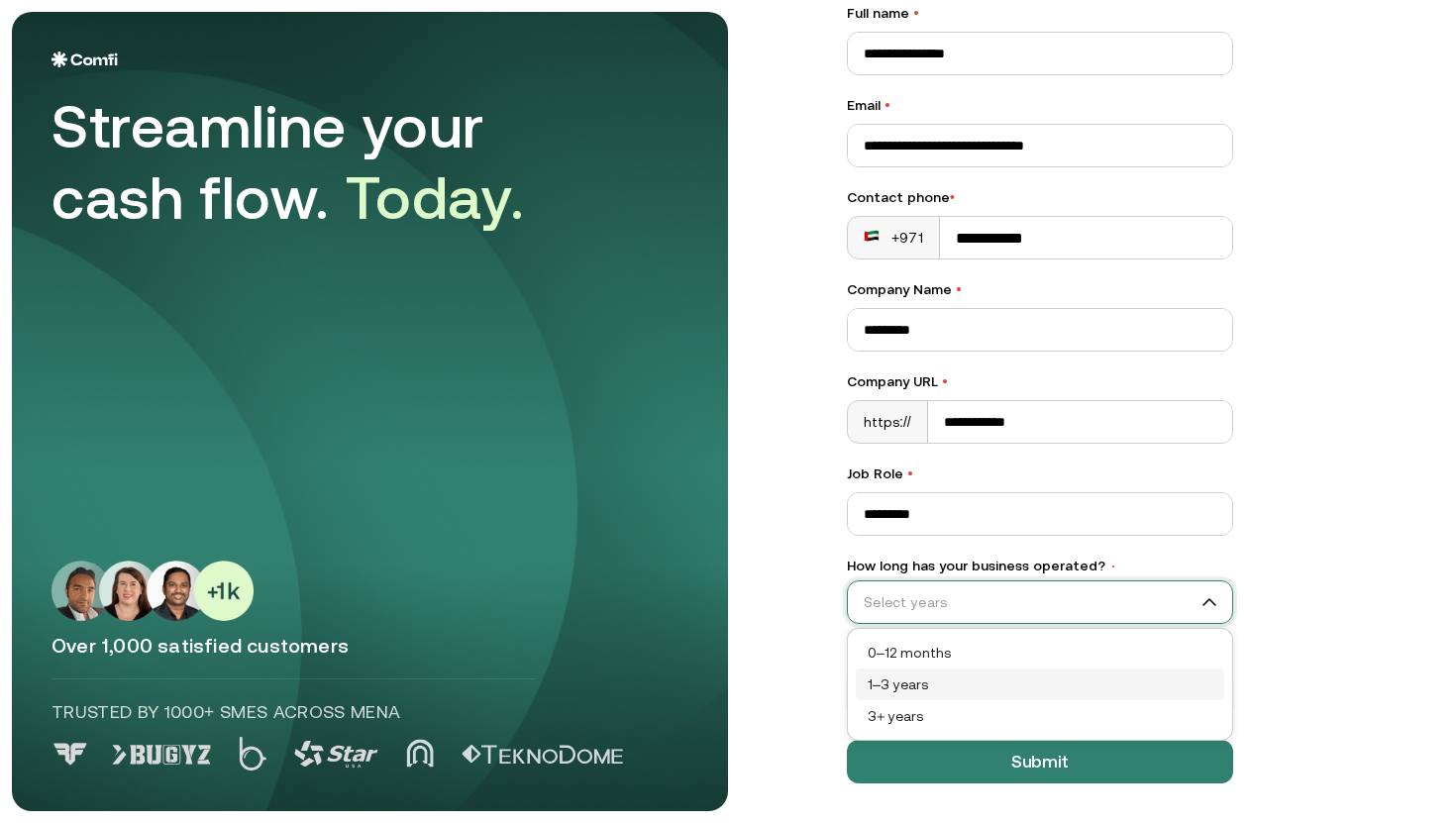 click on "1–3 years" at bounding box center [1040, 684] 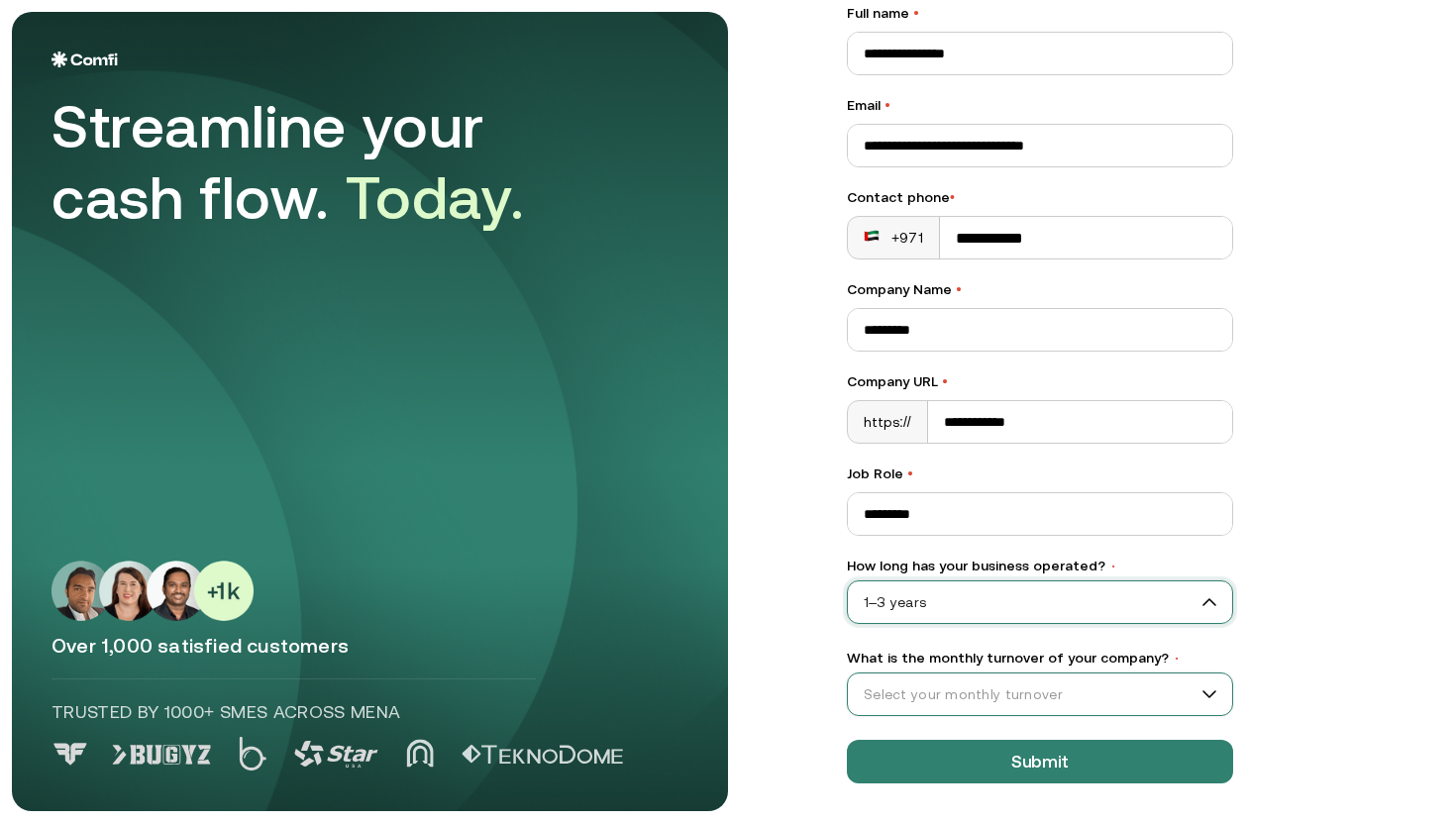 click on "What is the monthly turnover of your company? •" at bounding box center (1031, 694) 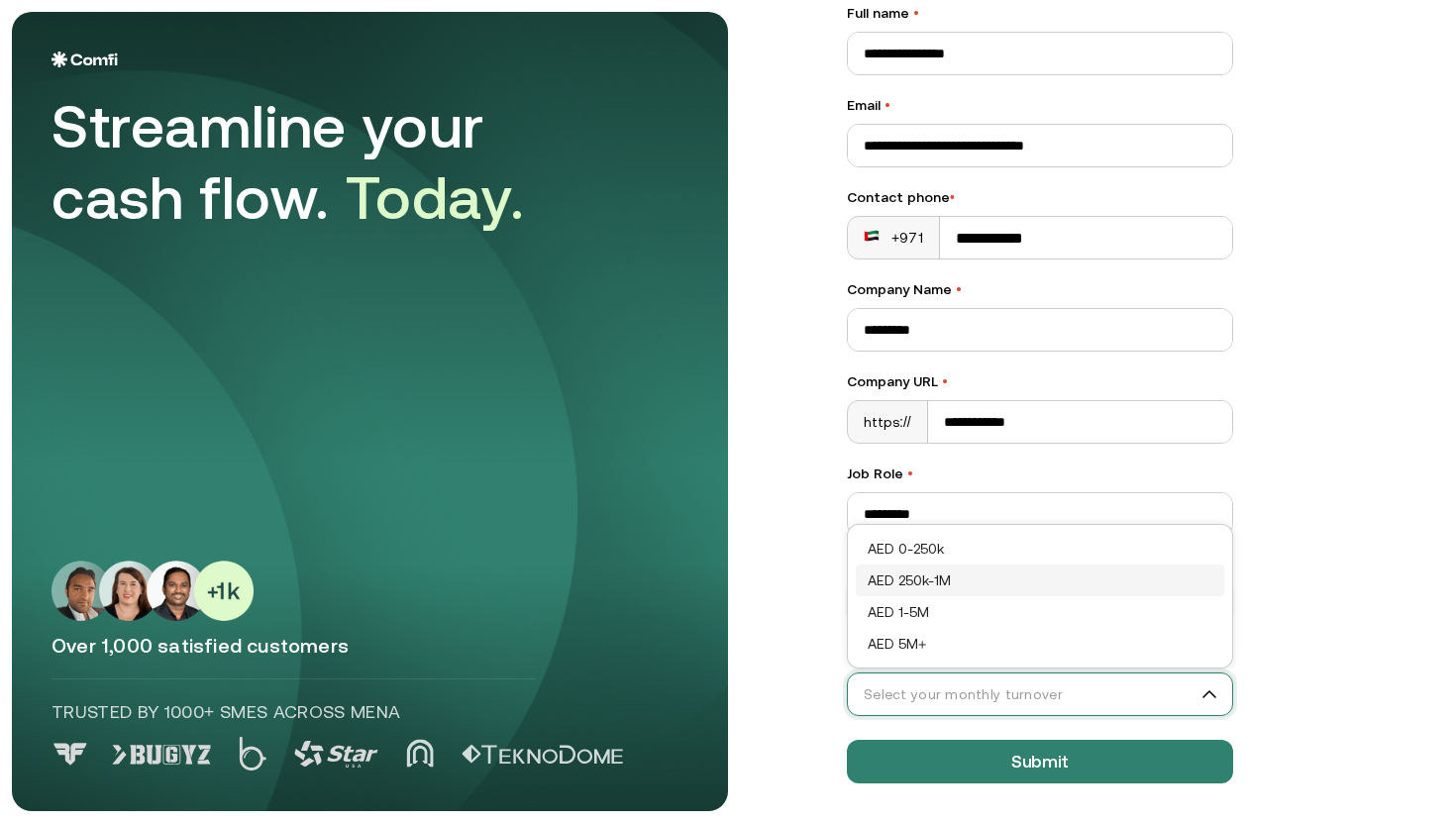 click on "AED 250k-1M" at bounding box center [1040, 580] 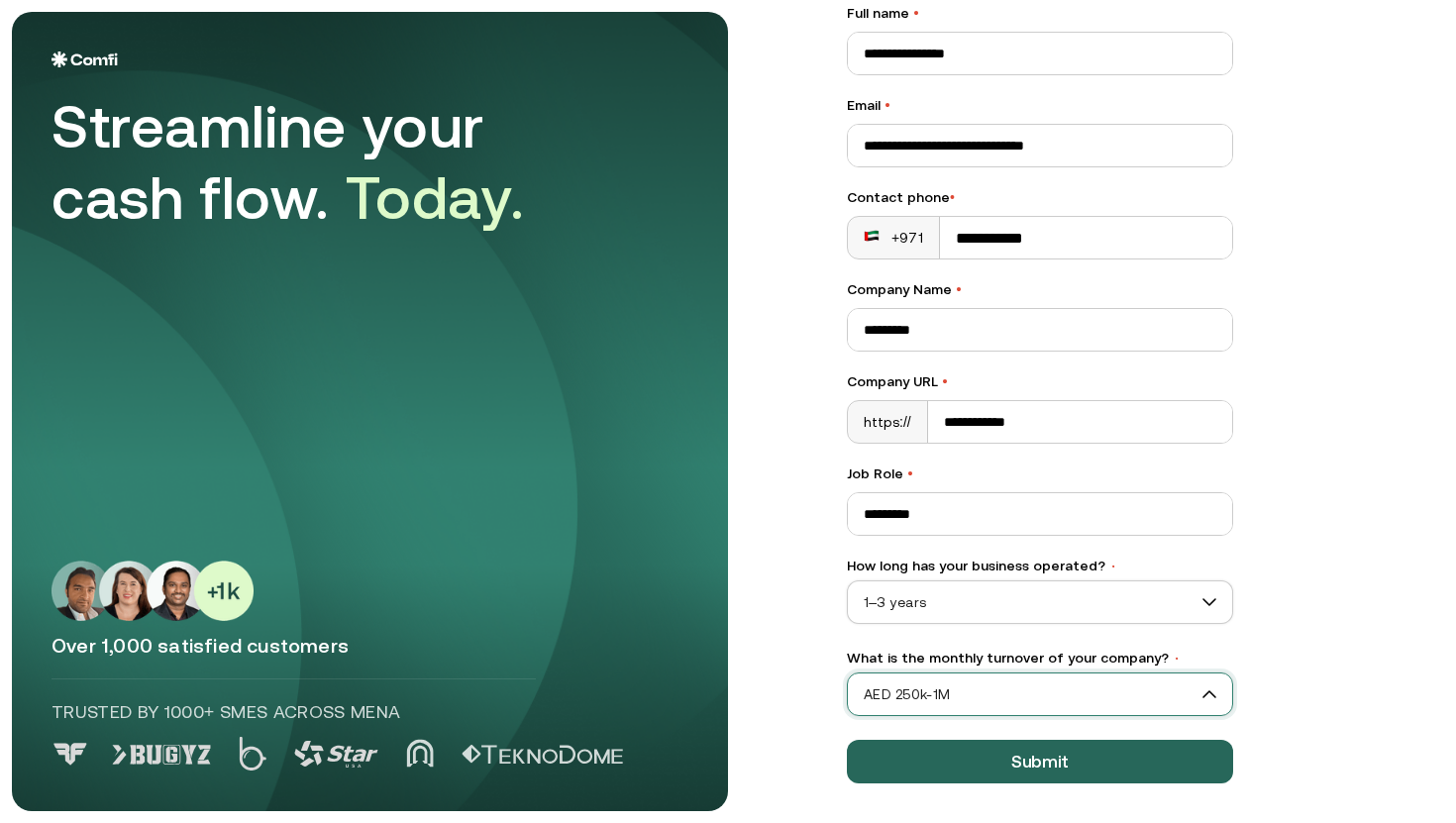 click on "Submit" at bounding box center [1040, 762] 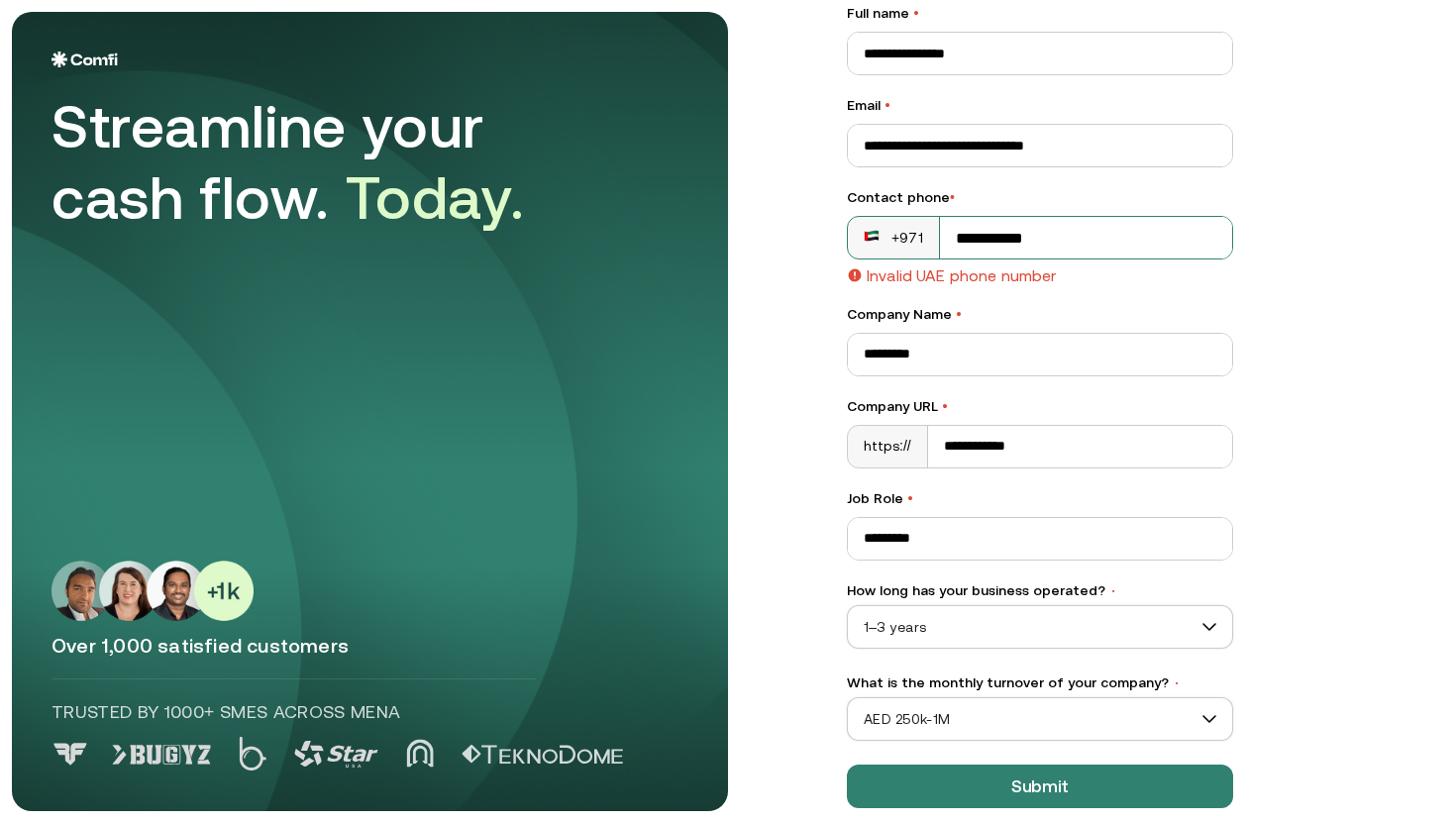 drag, startPoint x: 1067, startPoint y: 245, endPoint x: 917, endPoint y: 245, distance: 150 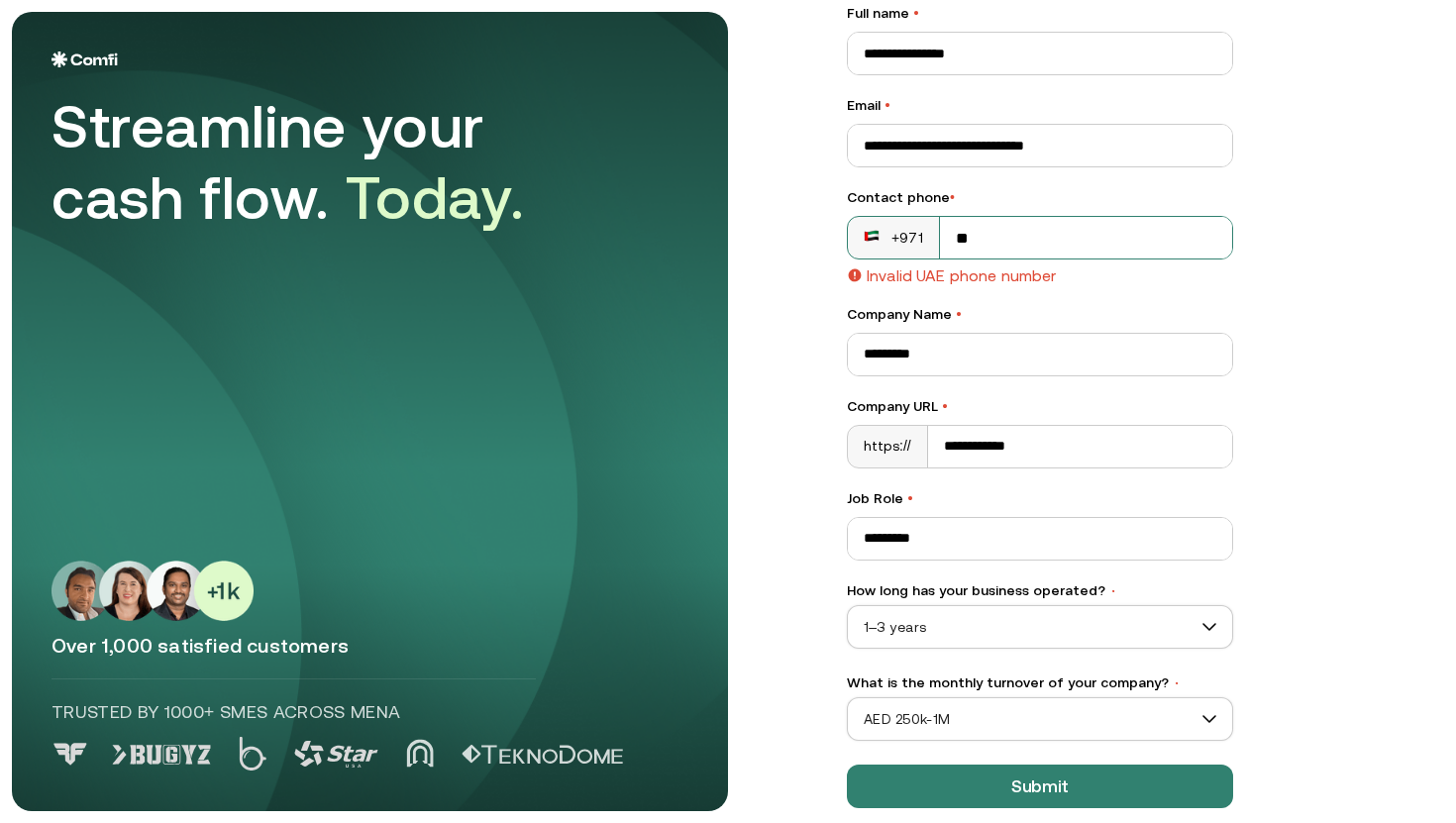 type on "*" 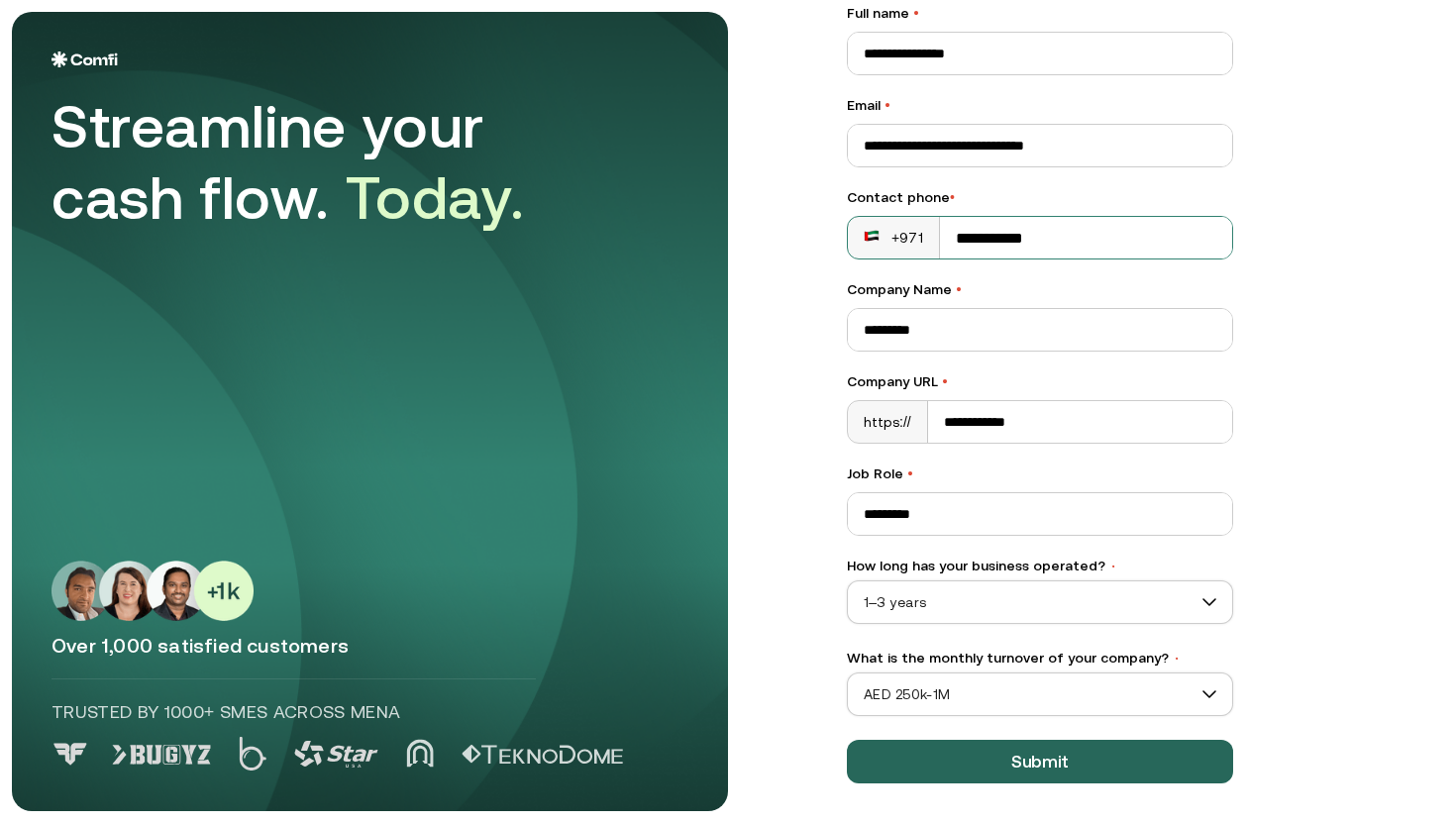 type on "**********" 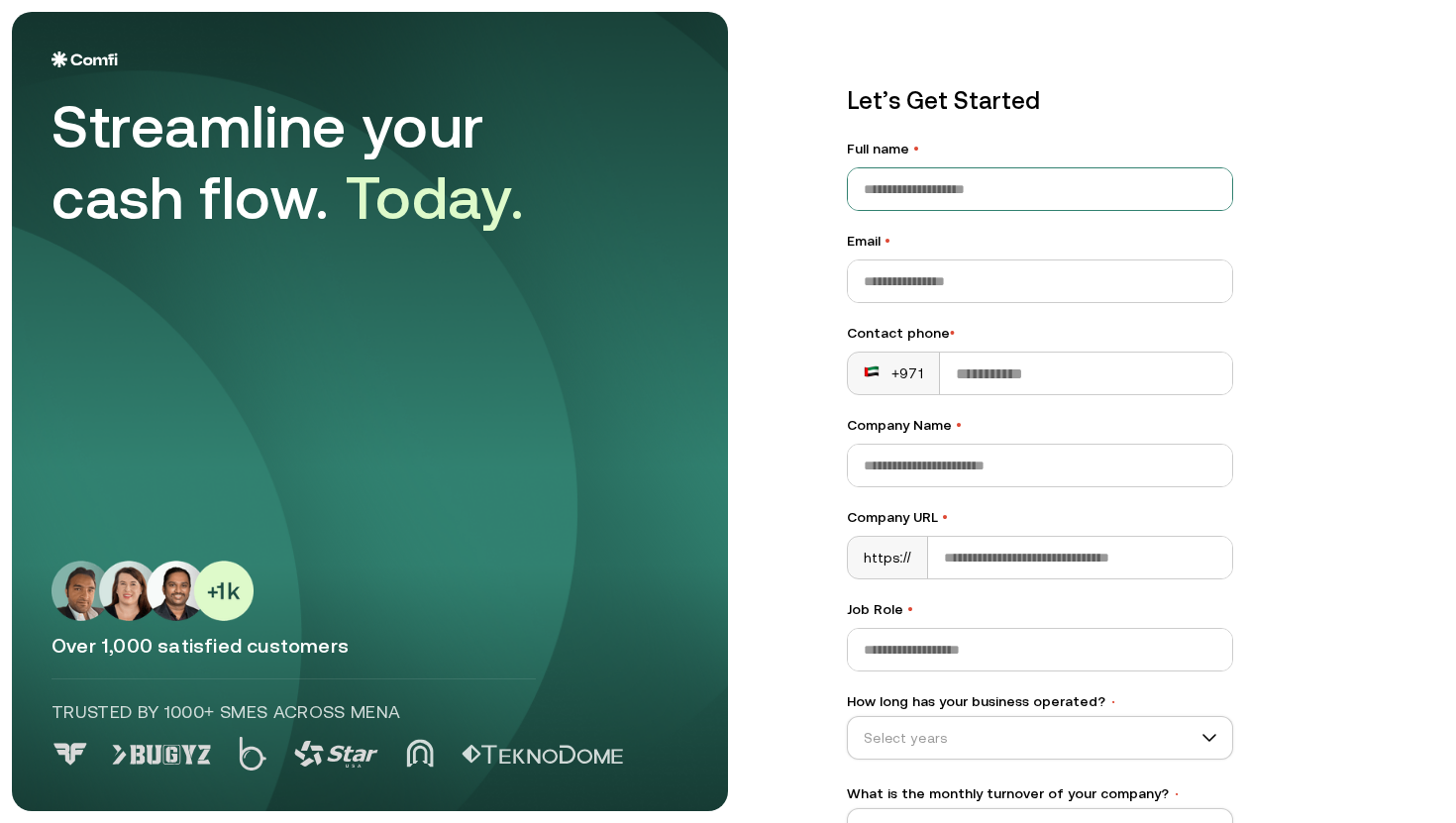 click on "Full name • [NAME]" at bounding box center (1040, 189) 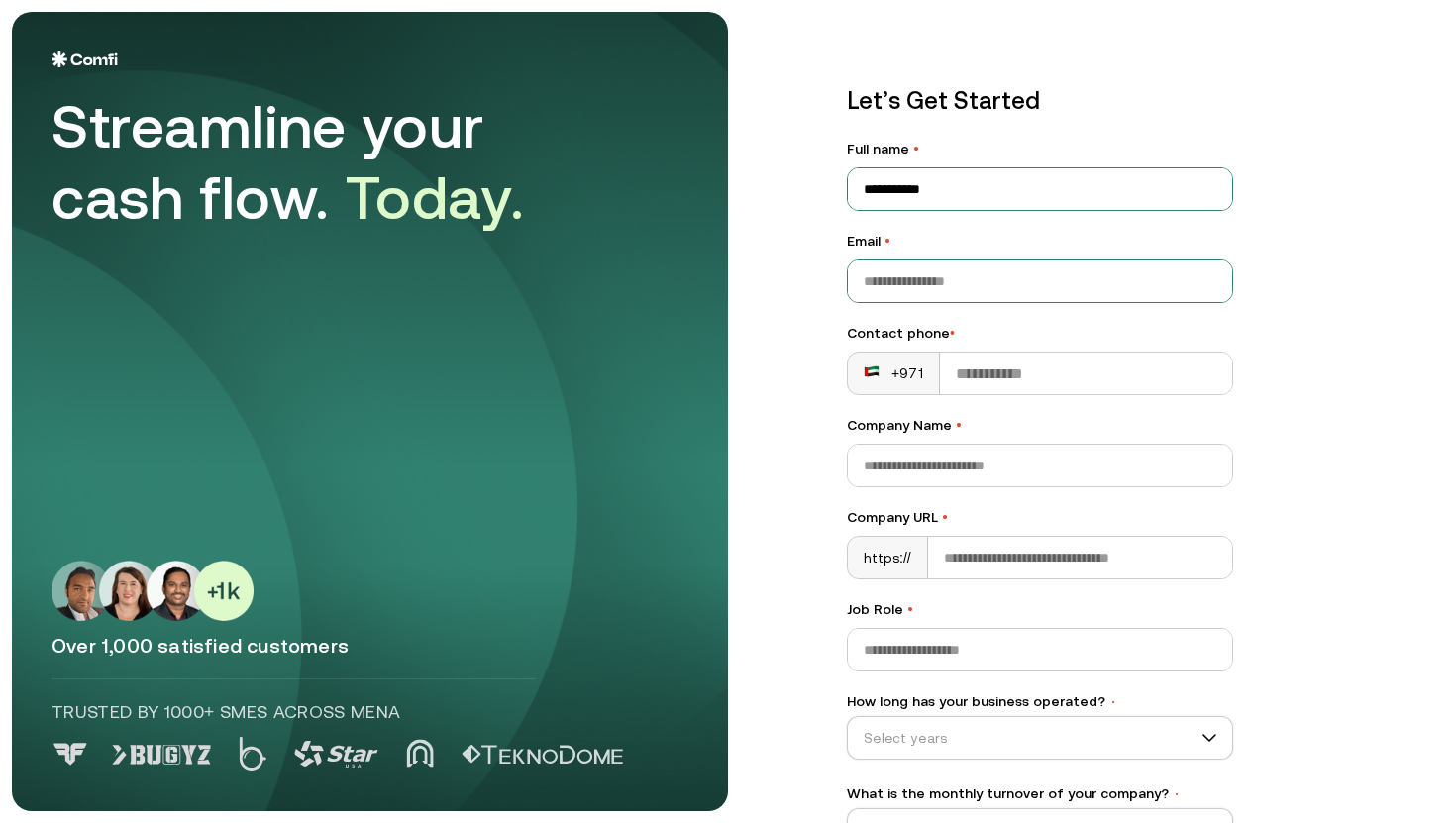 type on "**********" 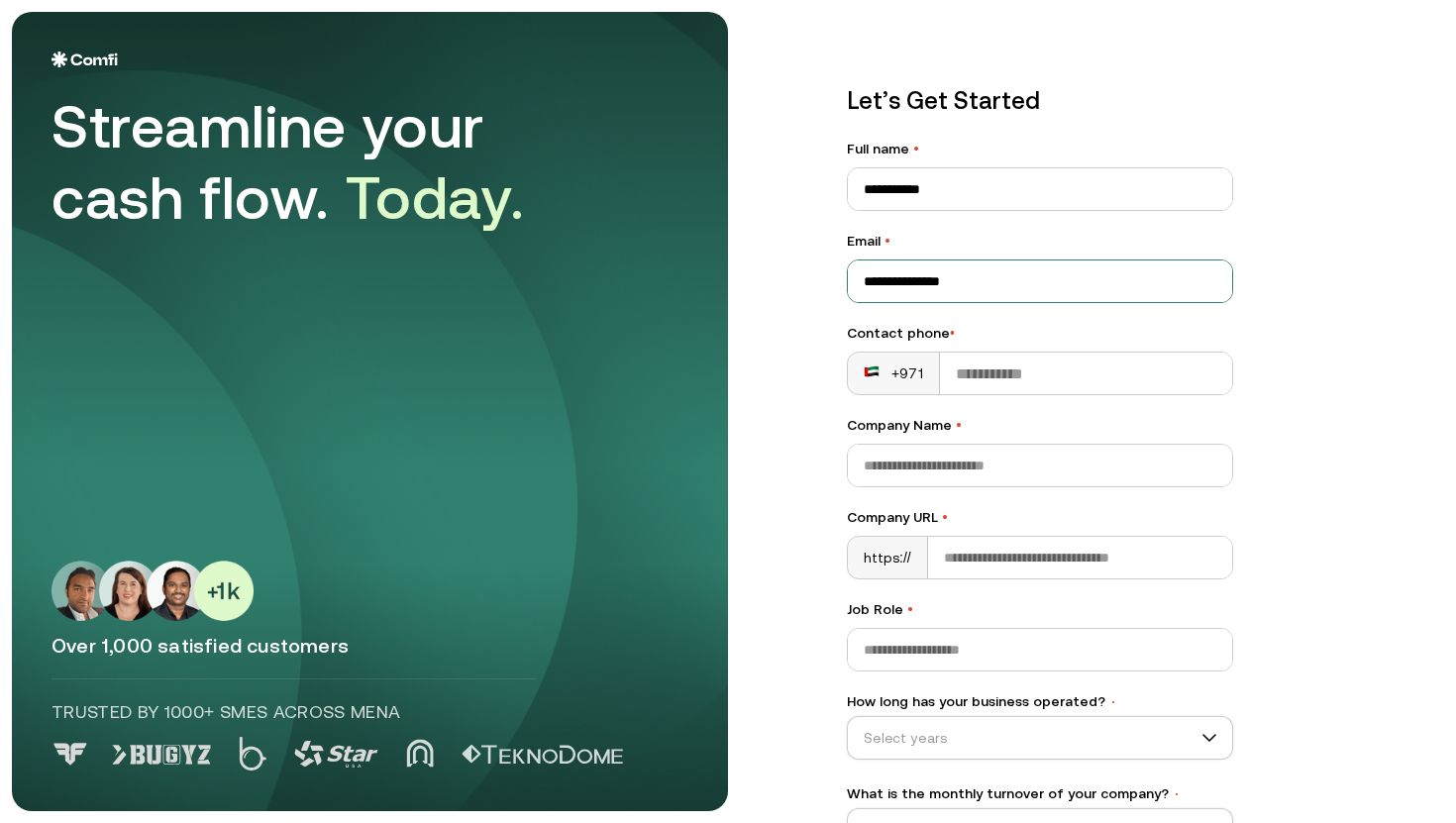 drag, startPoint x: 901, startPoint y: 288, endPoint x: 1040, endPoint y: 288, distance: 139 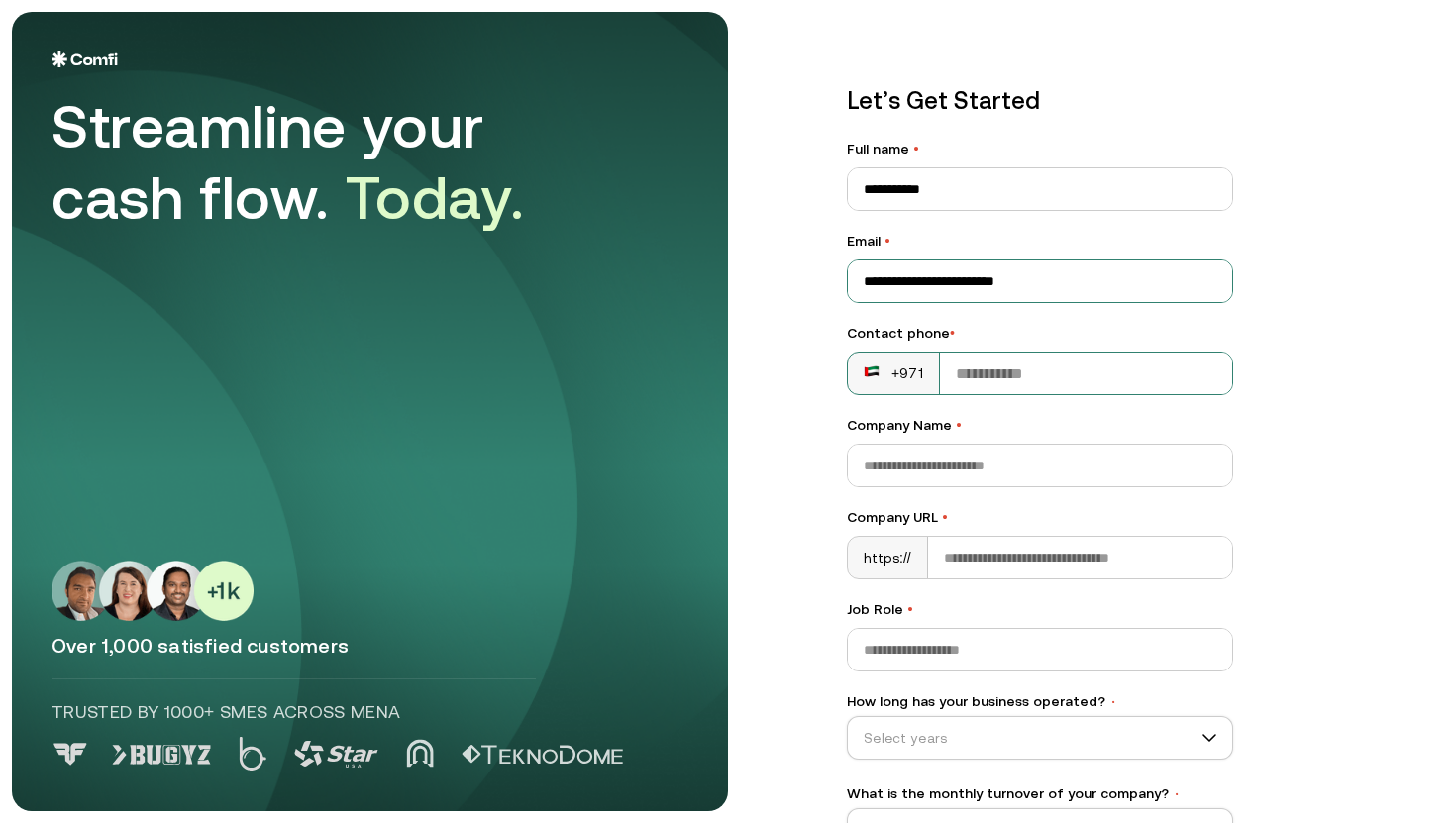 type on "**********" 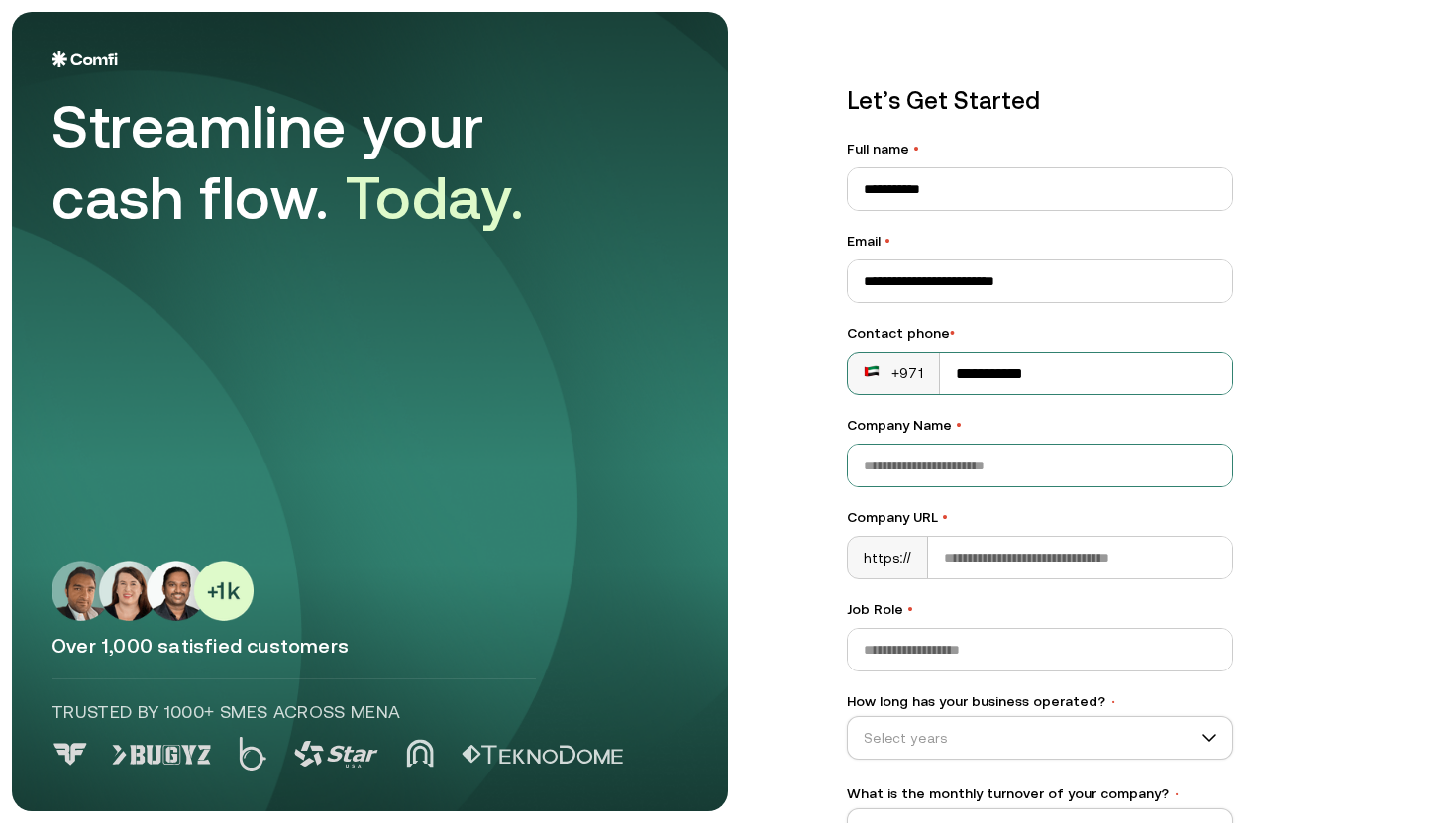type on "**********" 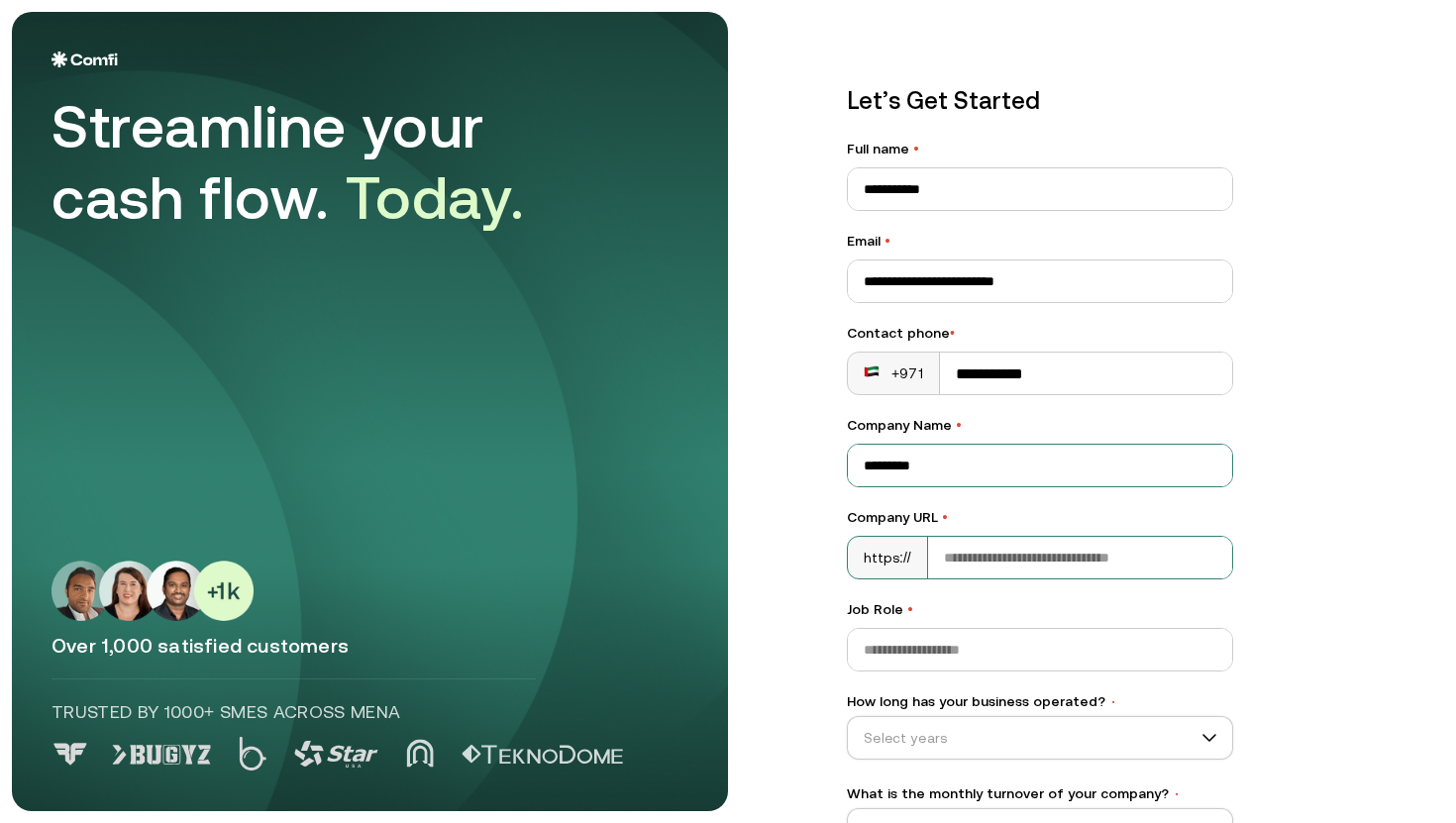 type on "*********" 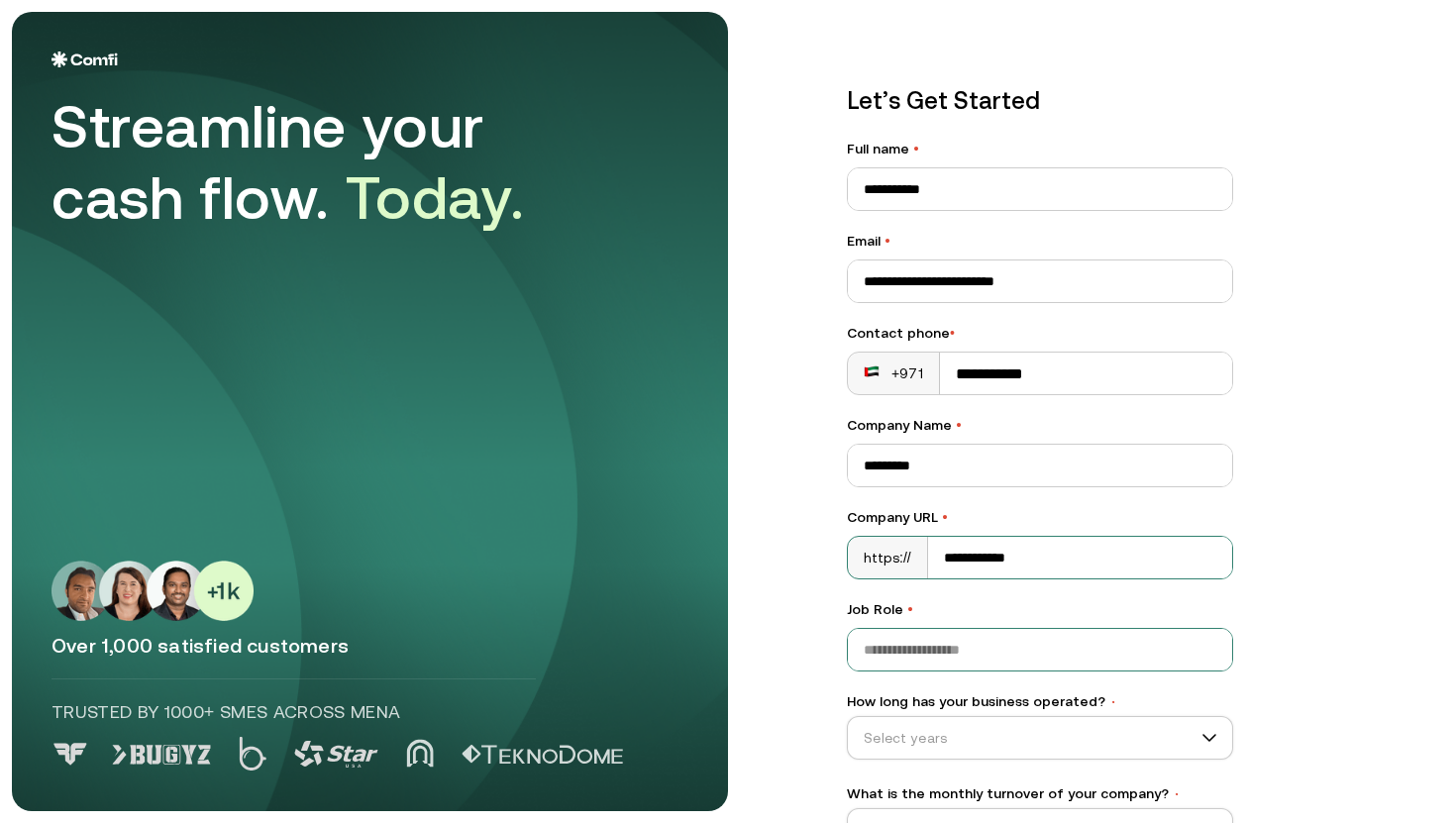 type on "**********" 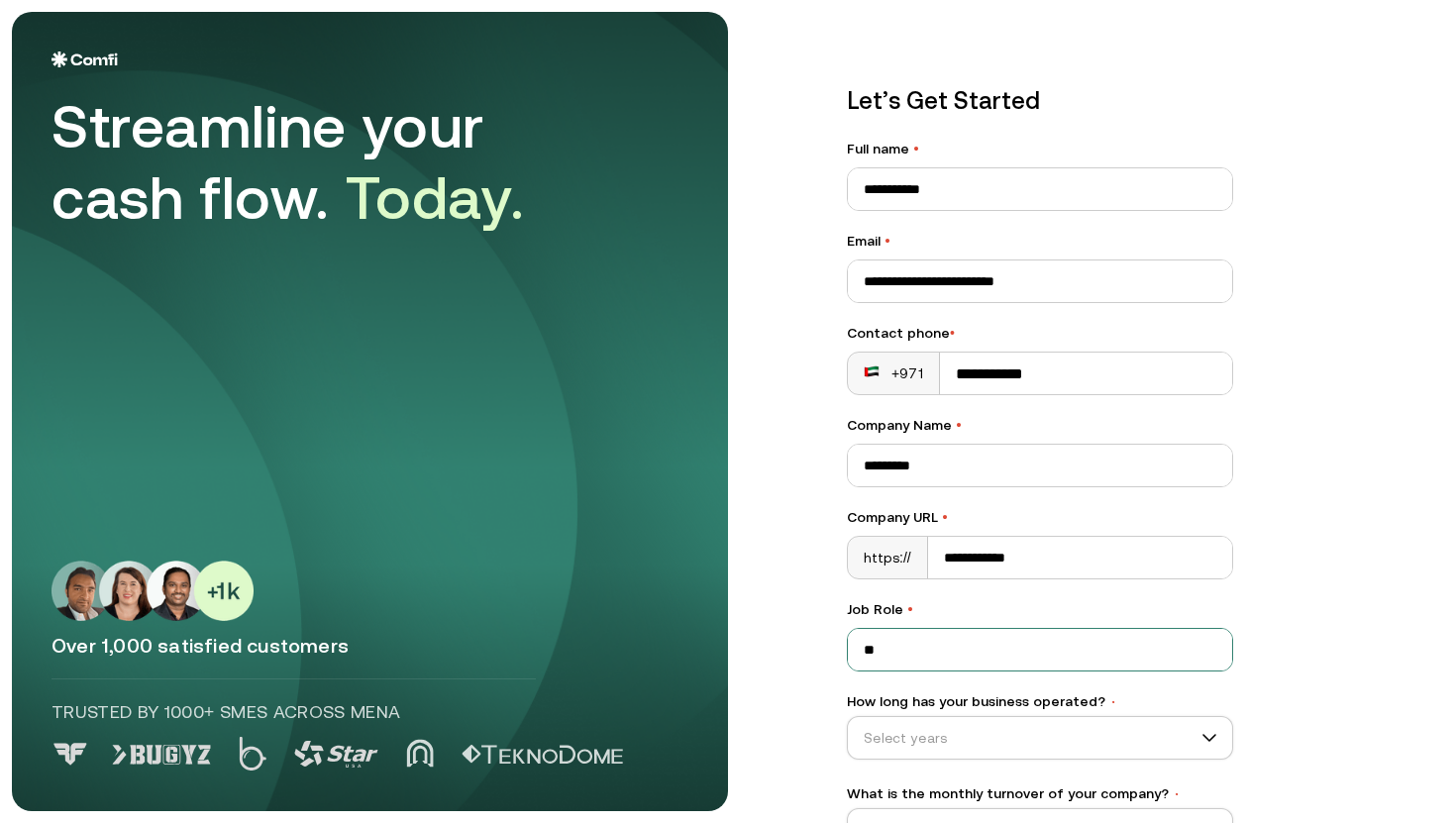 type on "*" 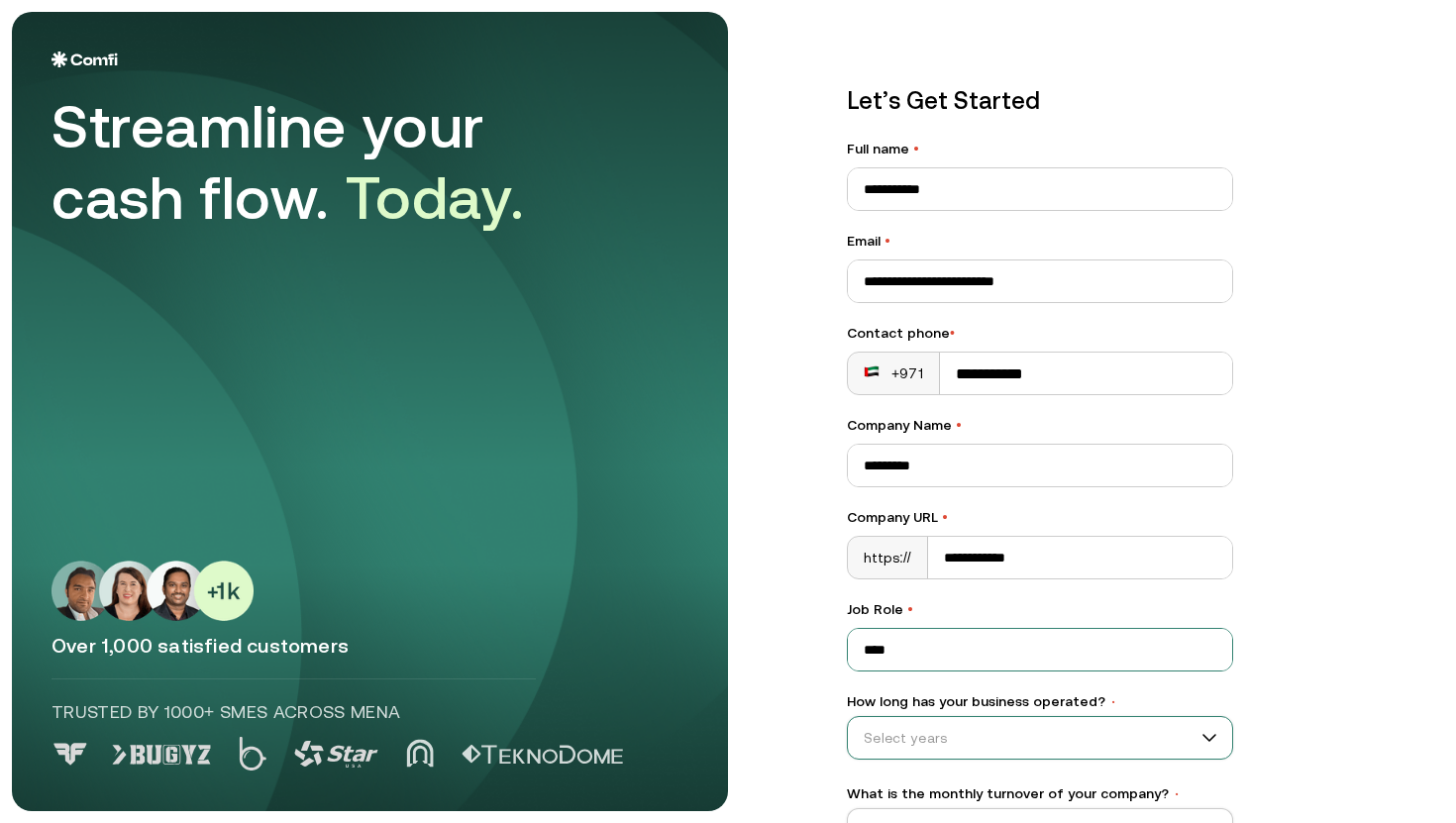 click on "Select years" at bounding box center [1040, 738] 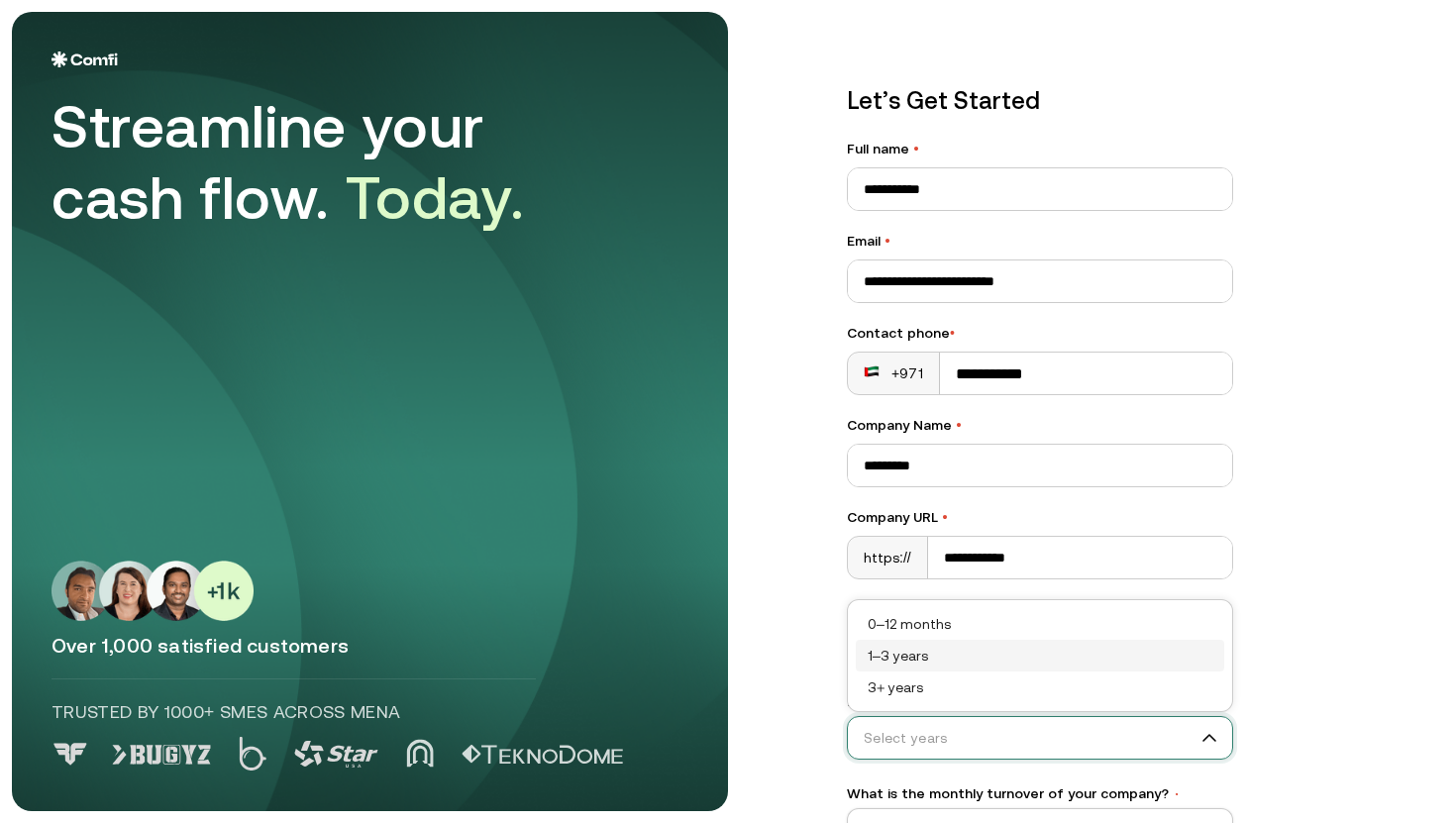 click on "1–3 years" at bounding box center (1040, 656) 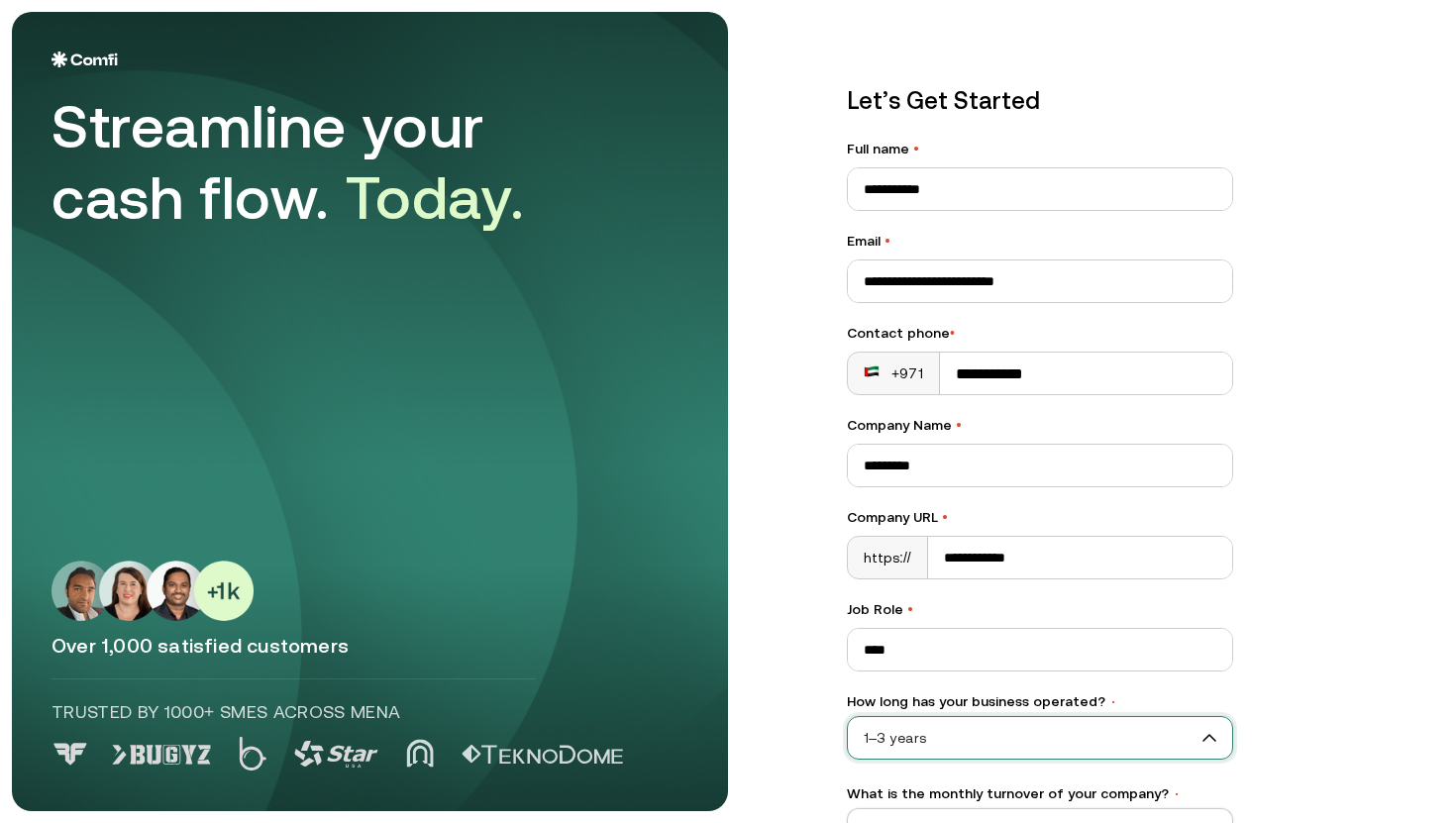scroll, scrollTop: 136, scrollLeft: 0, axis: vertical 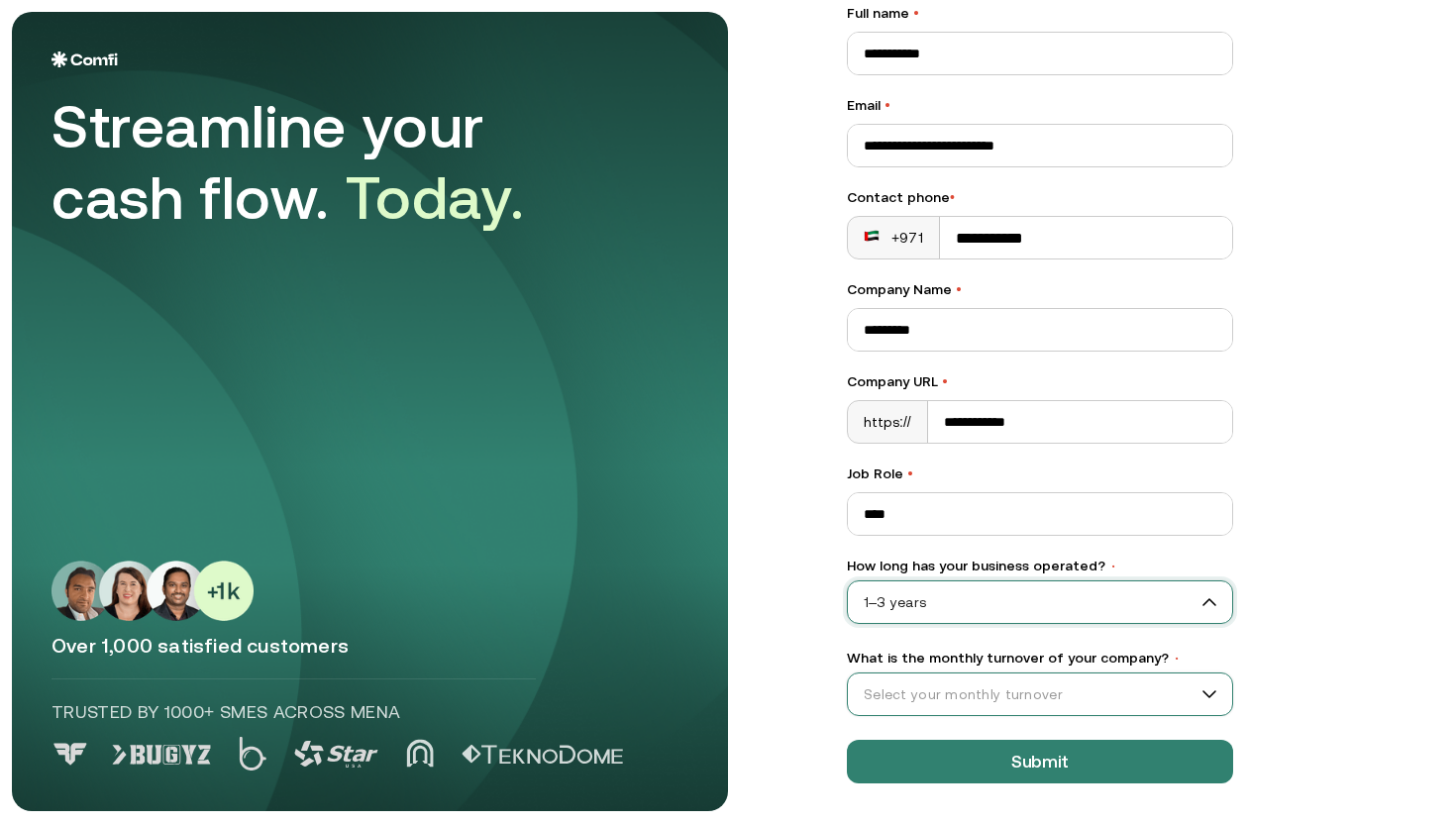 click on "What is the monthly turnover of your company? •" at bounding box center [1031, 694] 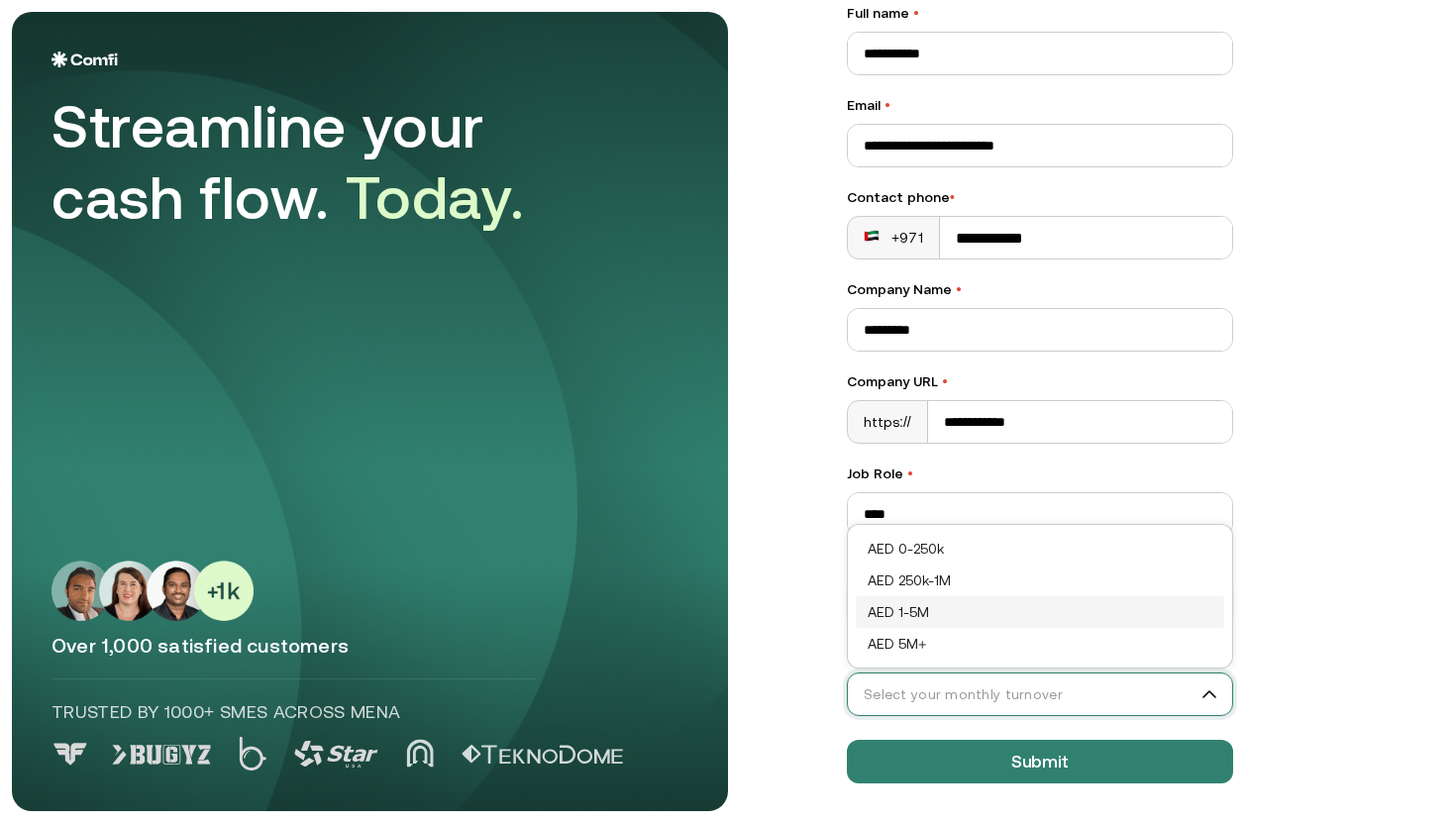 click on "AED 1-5M" at bounding box center (1040, 612) 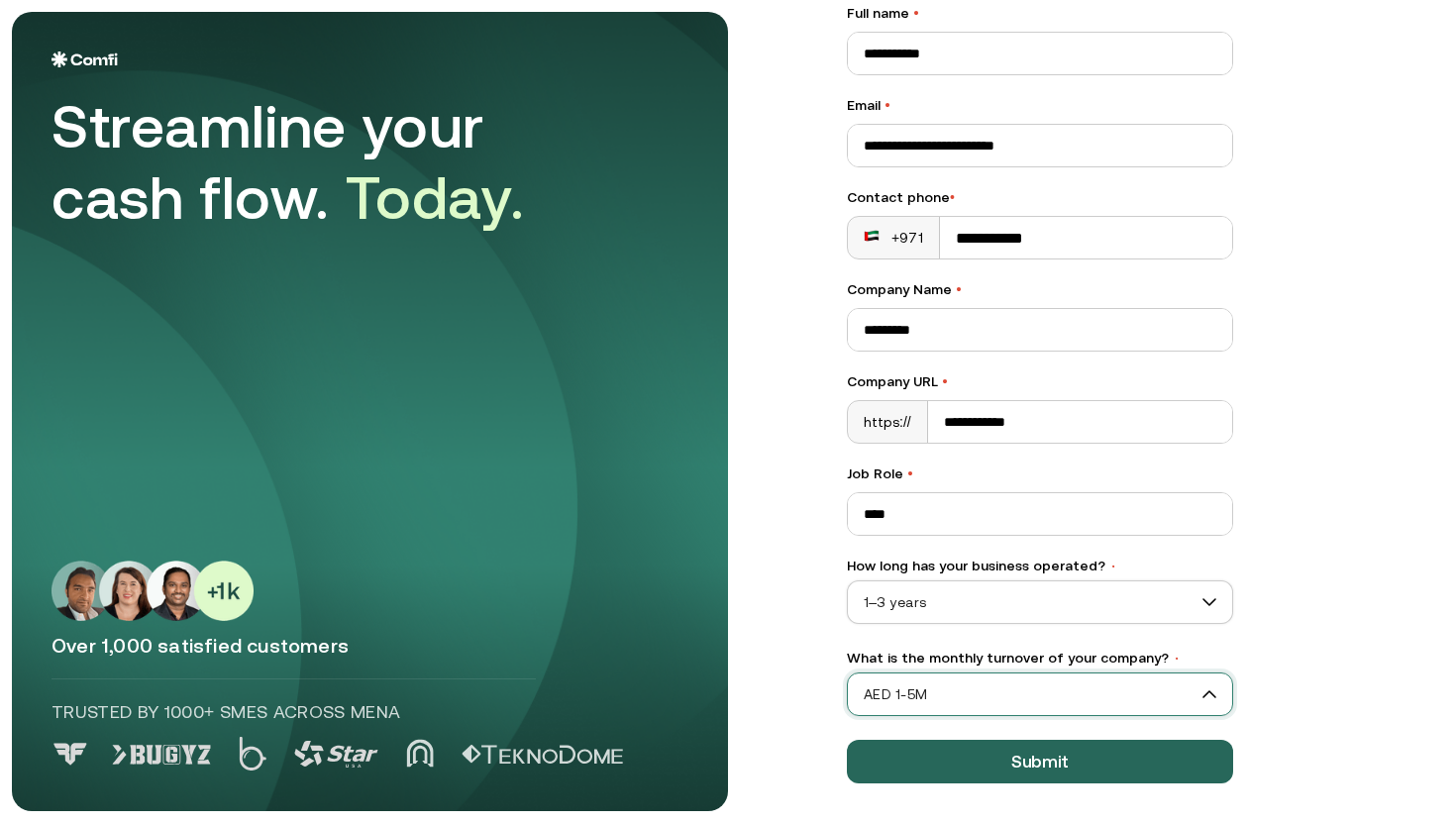 click on "Submit" at bounding box center (1040, 762) 